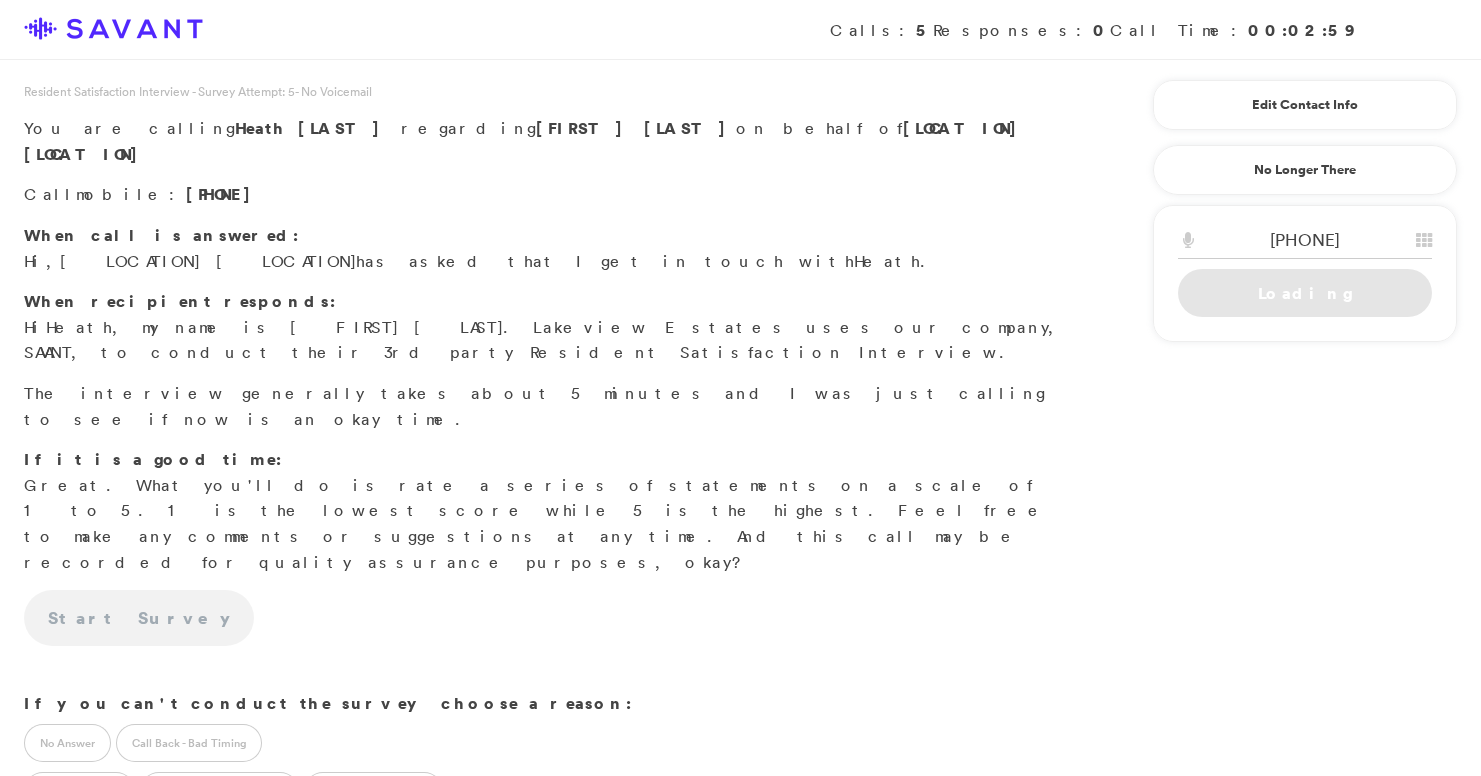 scroll, scrollTop: 0, scrollLeft: 0, axis: both 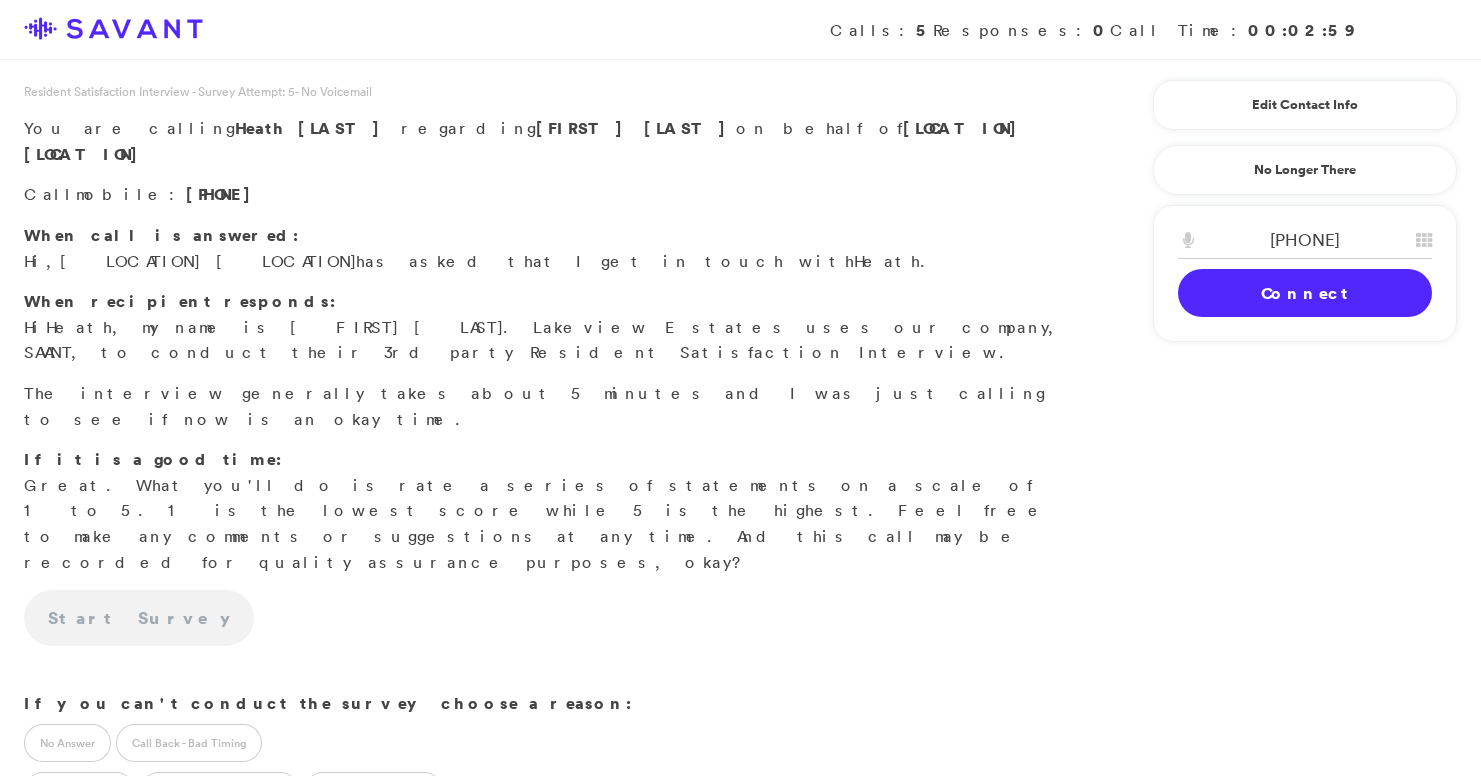 click on "Connect" at bounding box center (1305, 293) 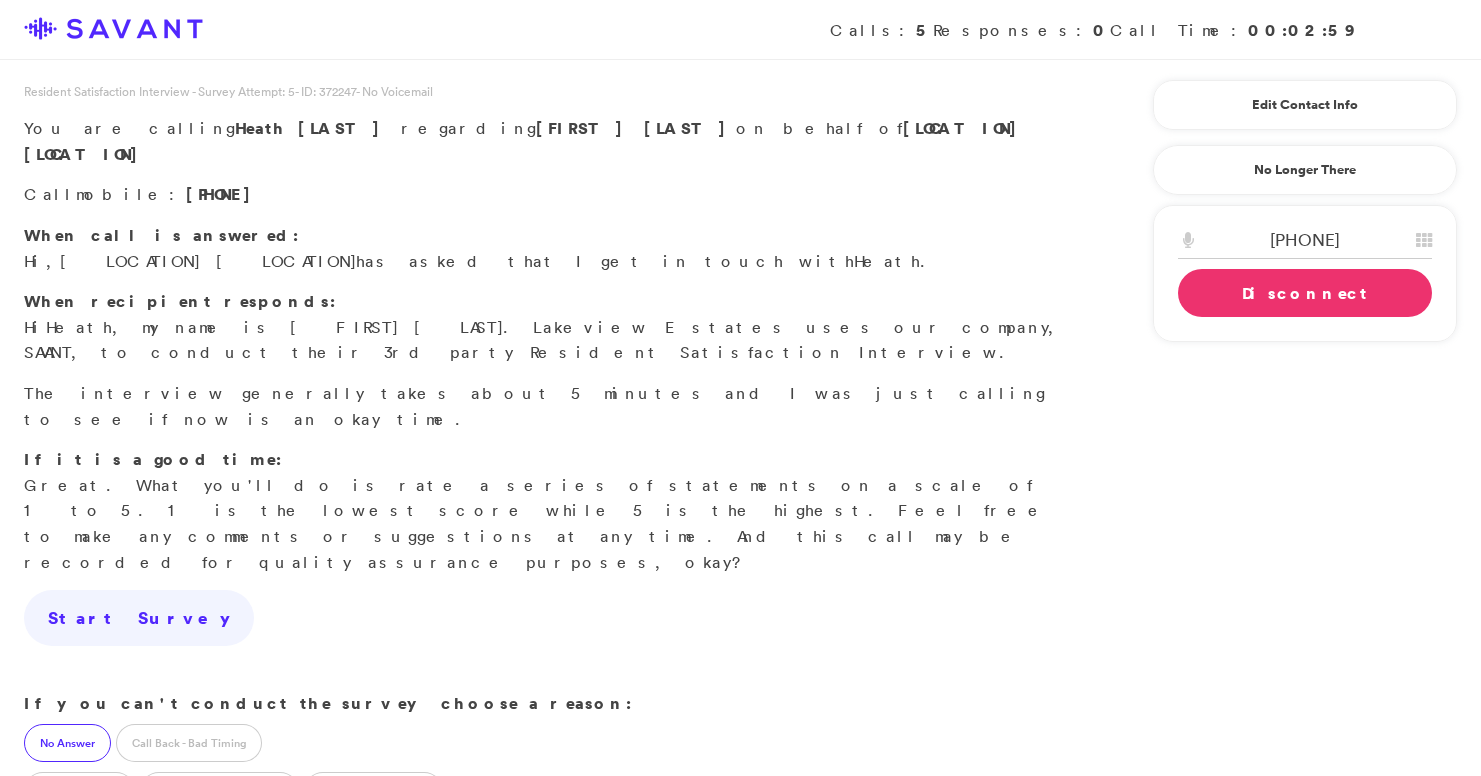 click on "No Answer" at bounding box center [67, 743] 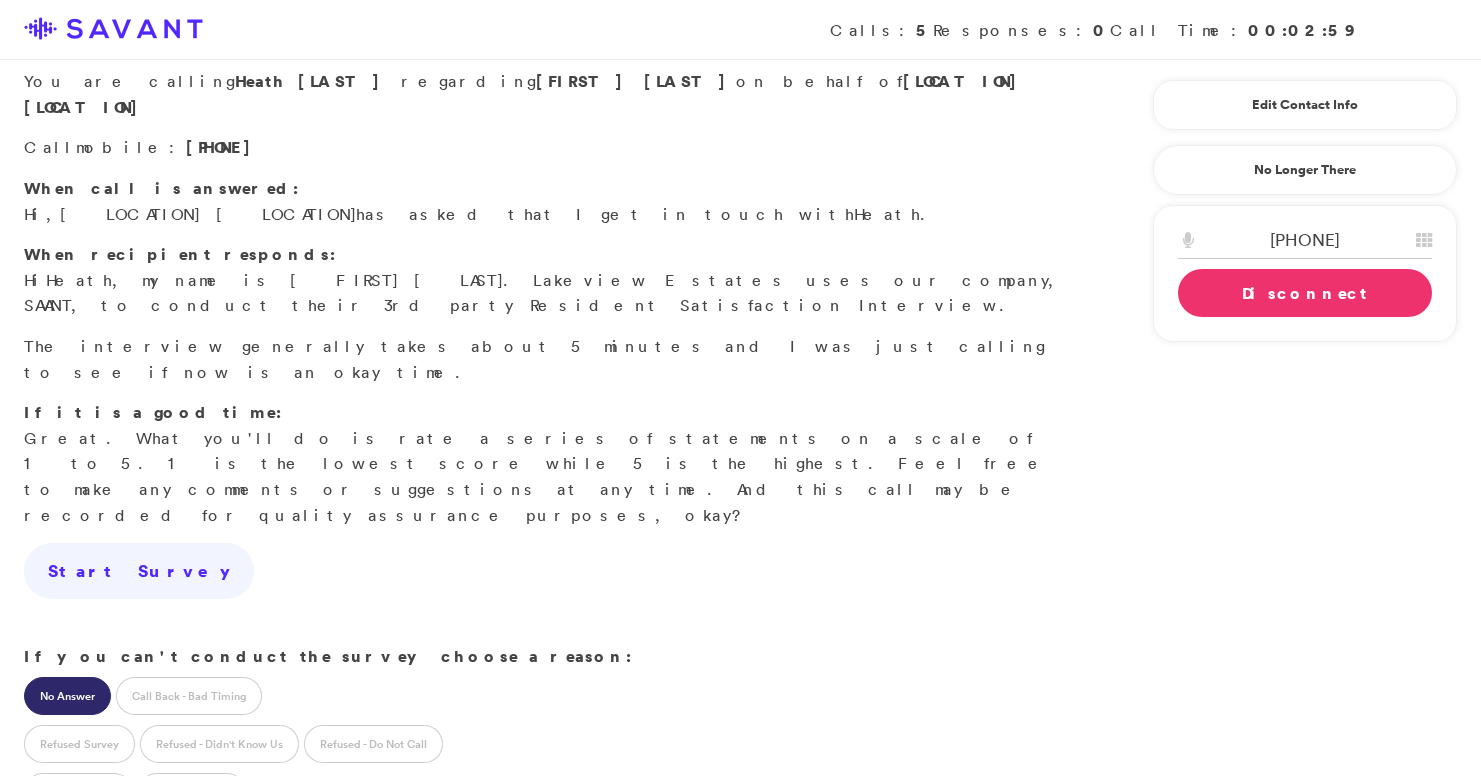 scroll, scrollTop: 52, scrollLeft: 0, axis: vertical 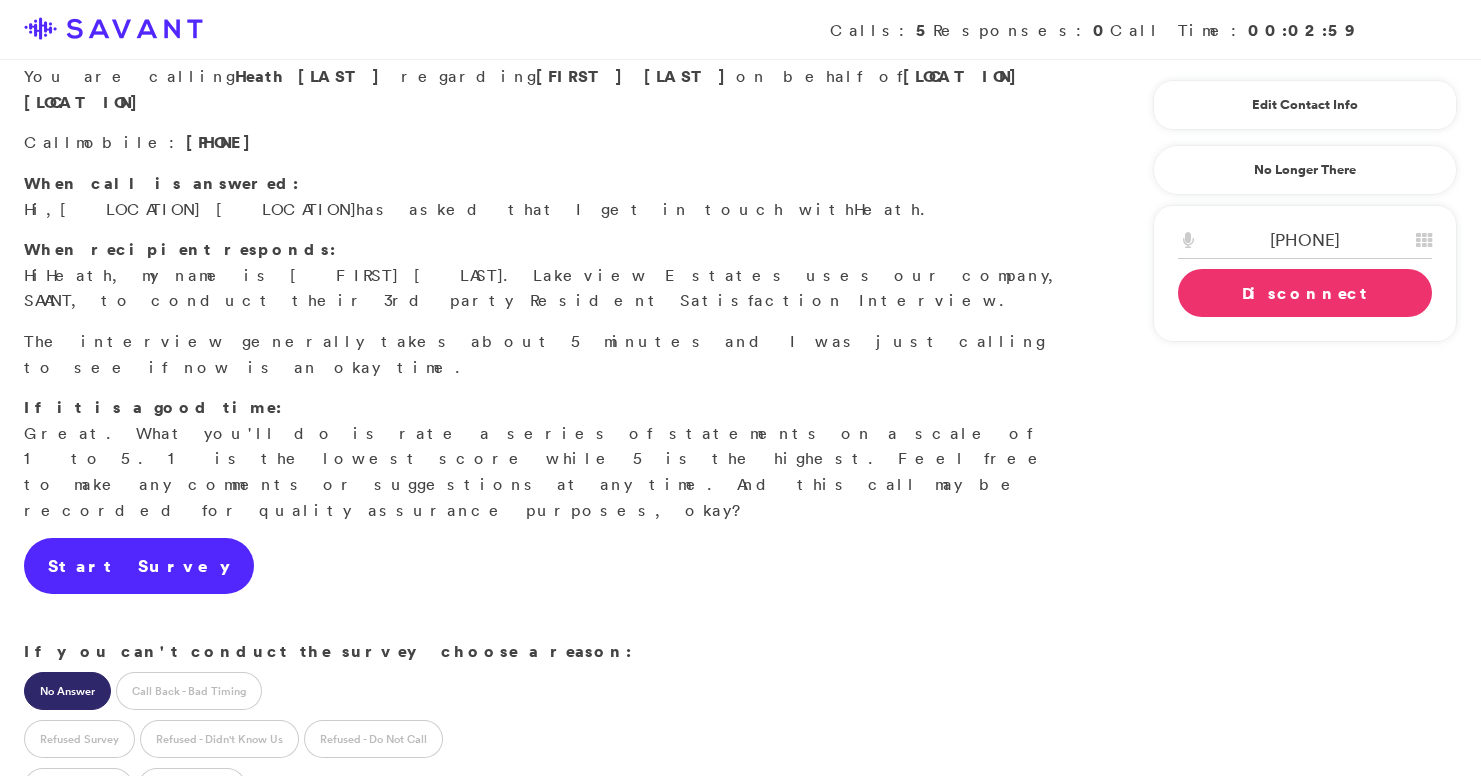 click on "Start Survey" at bounding box center (139, 566) 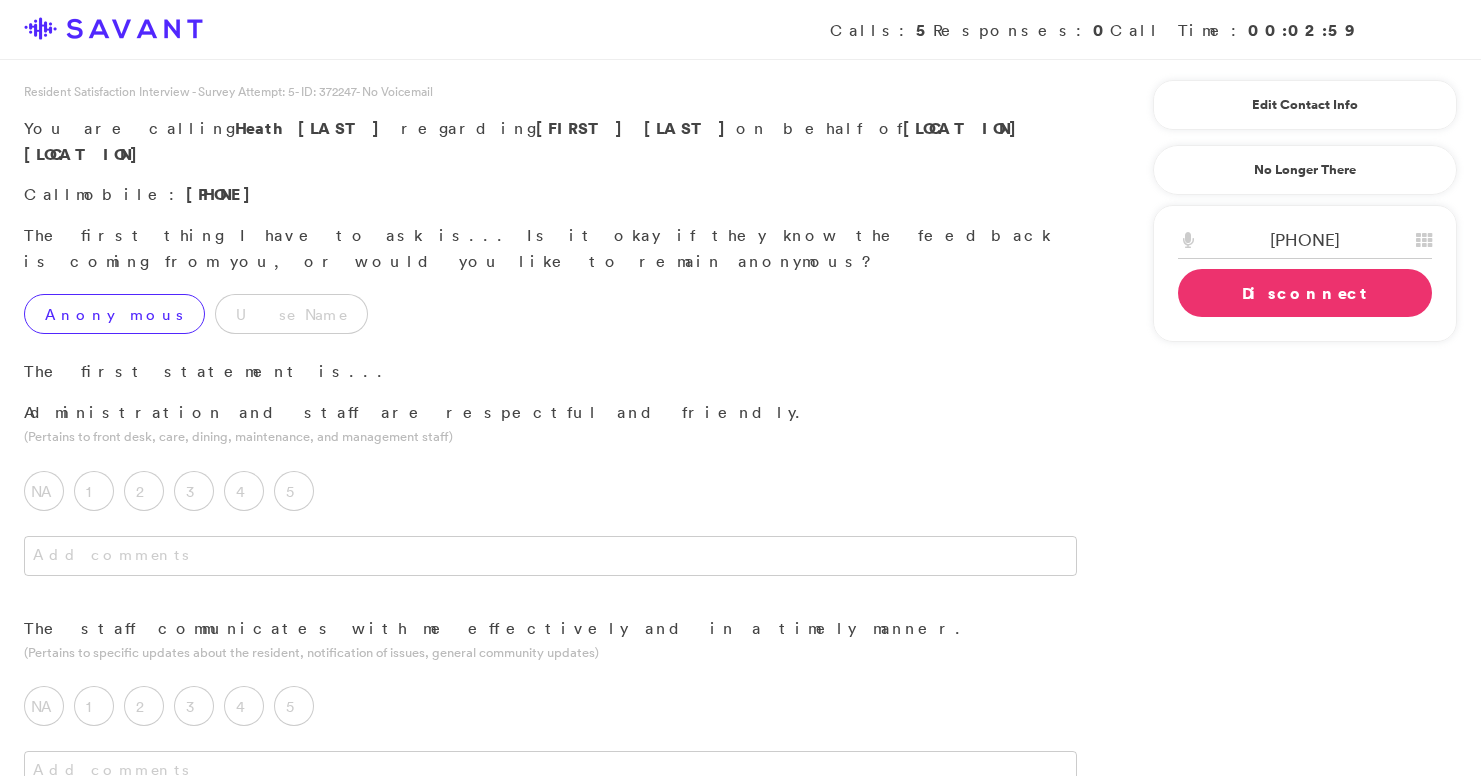click on "Anonymous" at bounding box center (114, 314) 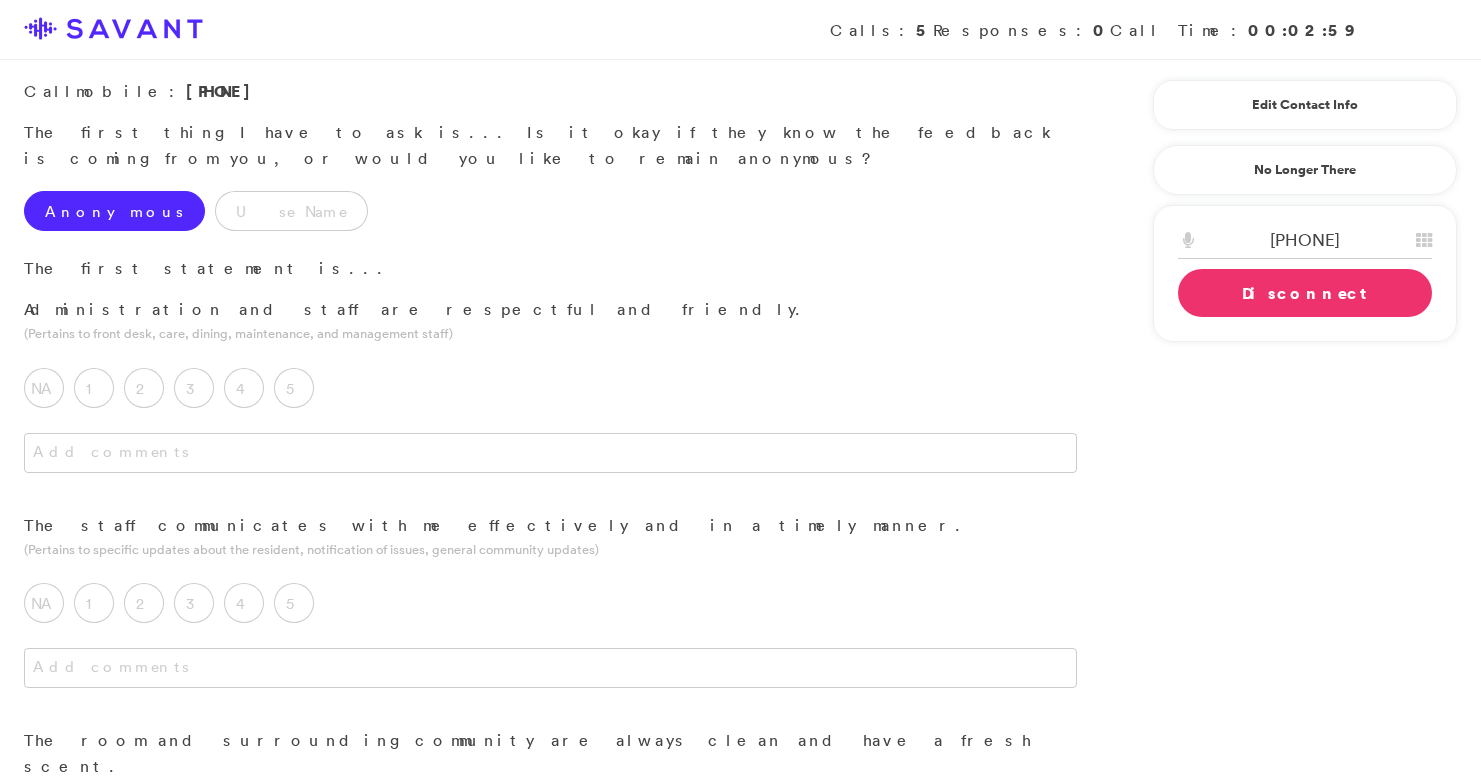 scroll, scrollTop: 120, scrollLeft: 0, axis: vertical 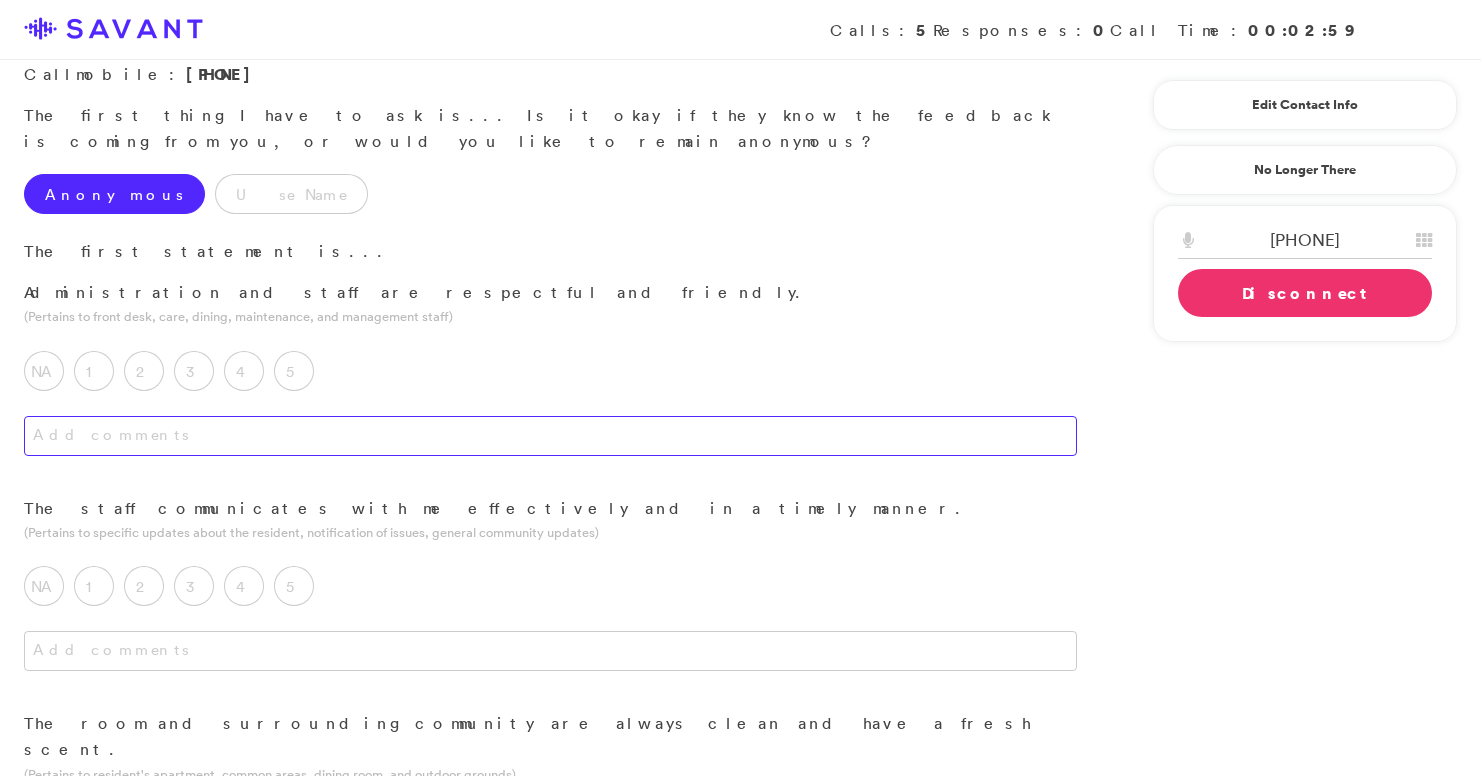 click at bounding box center [550, 436] 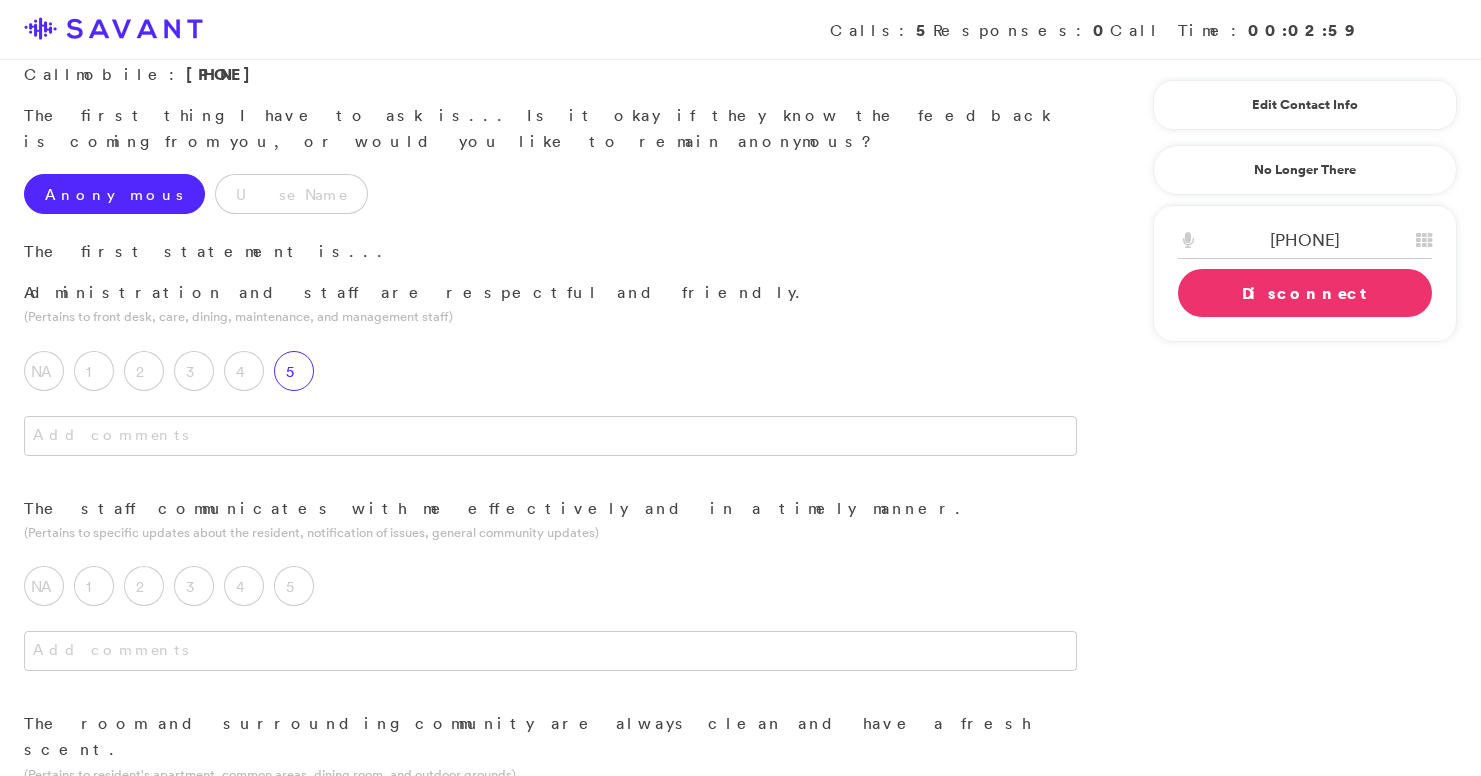 click on "5" at bounding box center (294, 371) 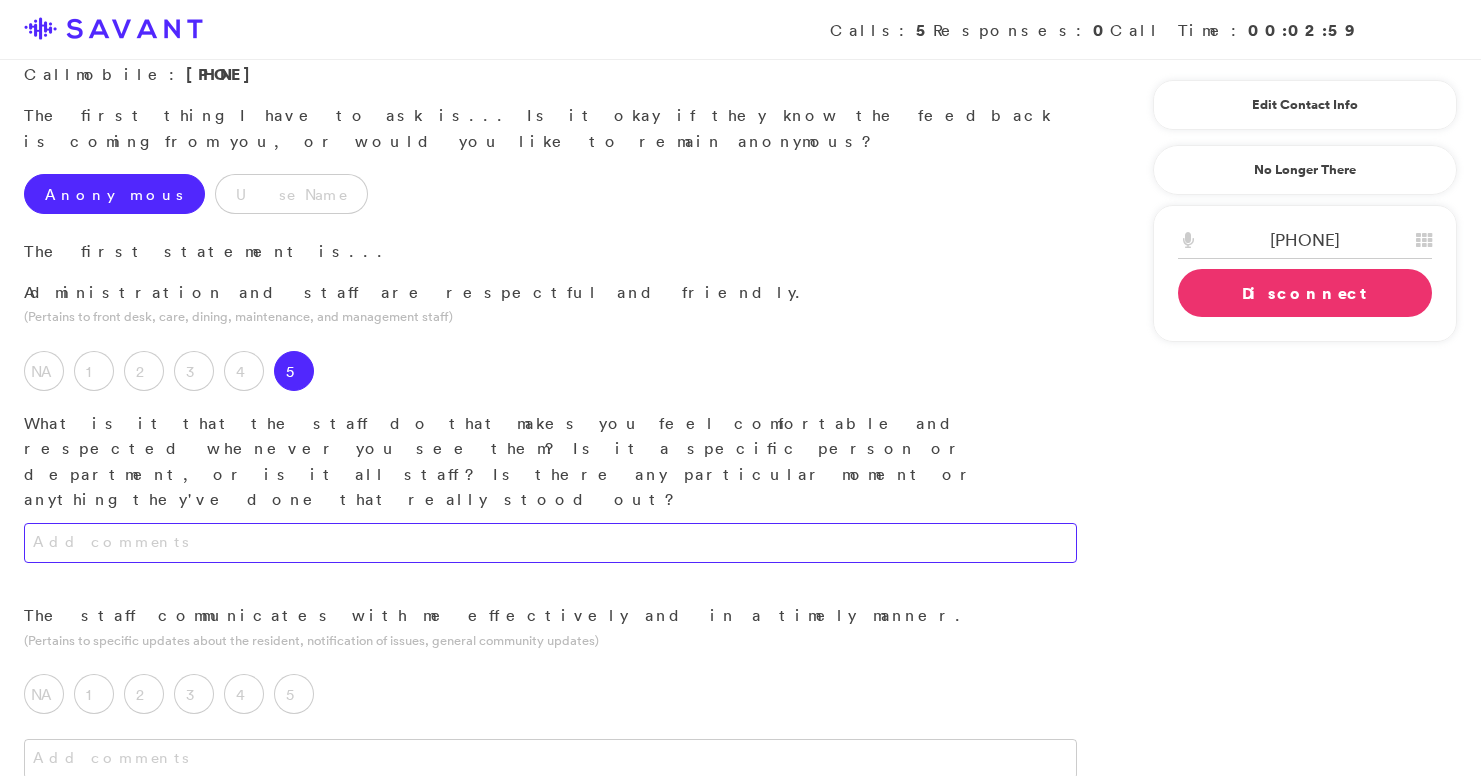 click at bounding box center [550, 543] 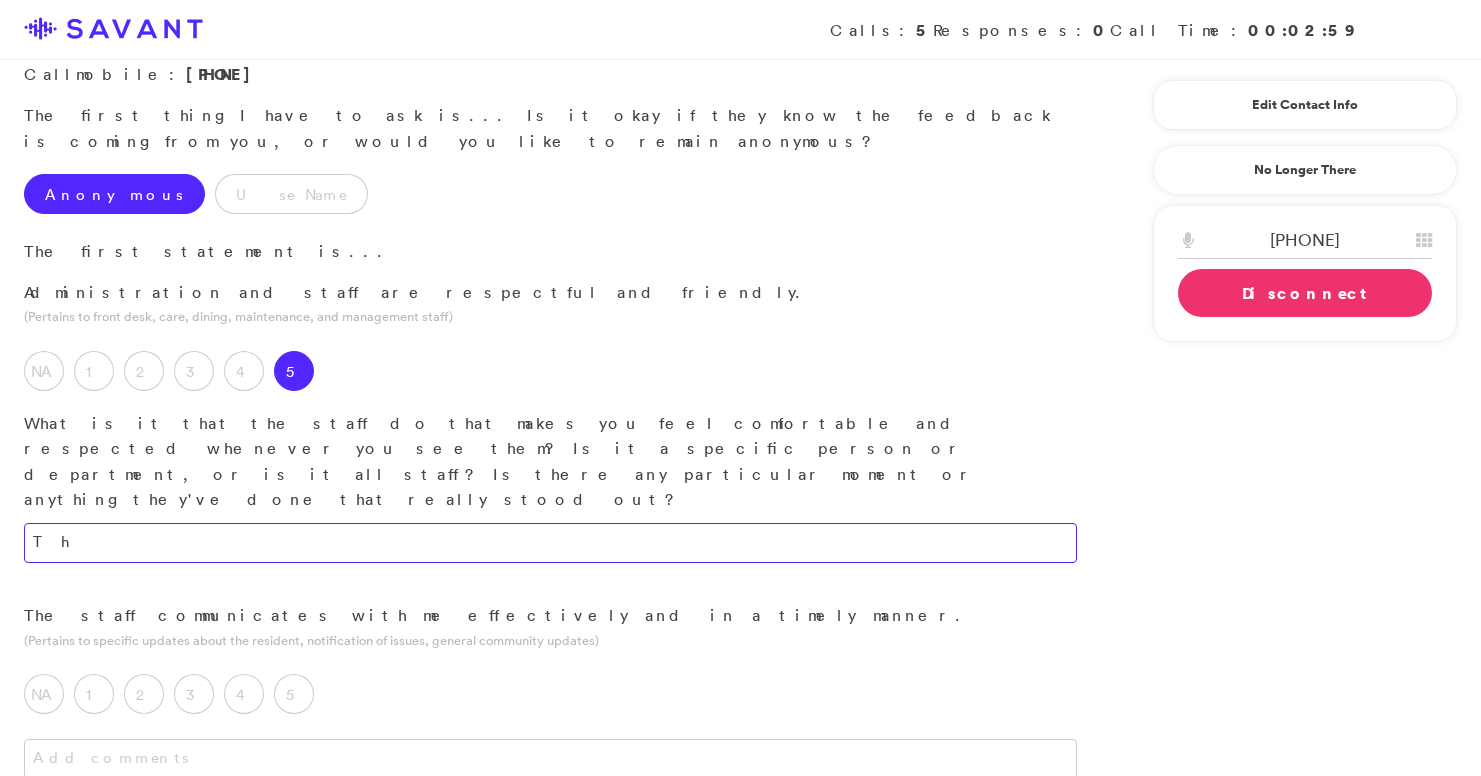 type on "T" 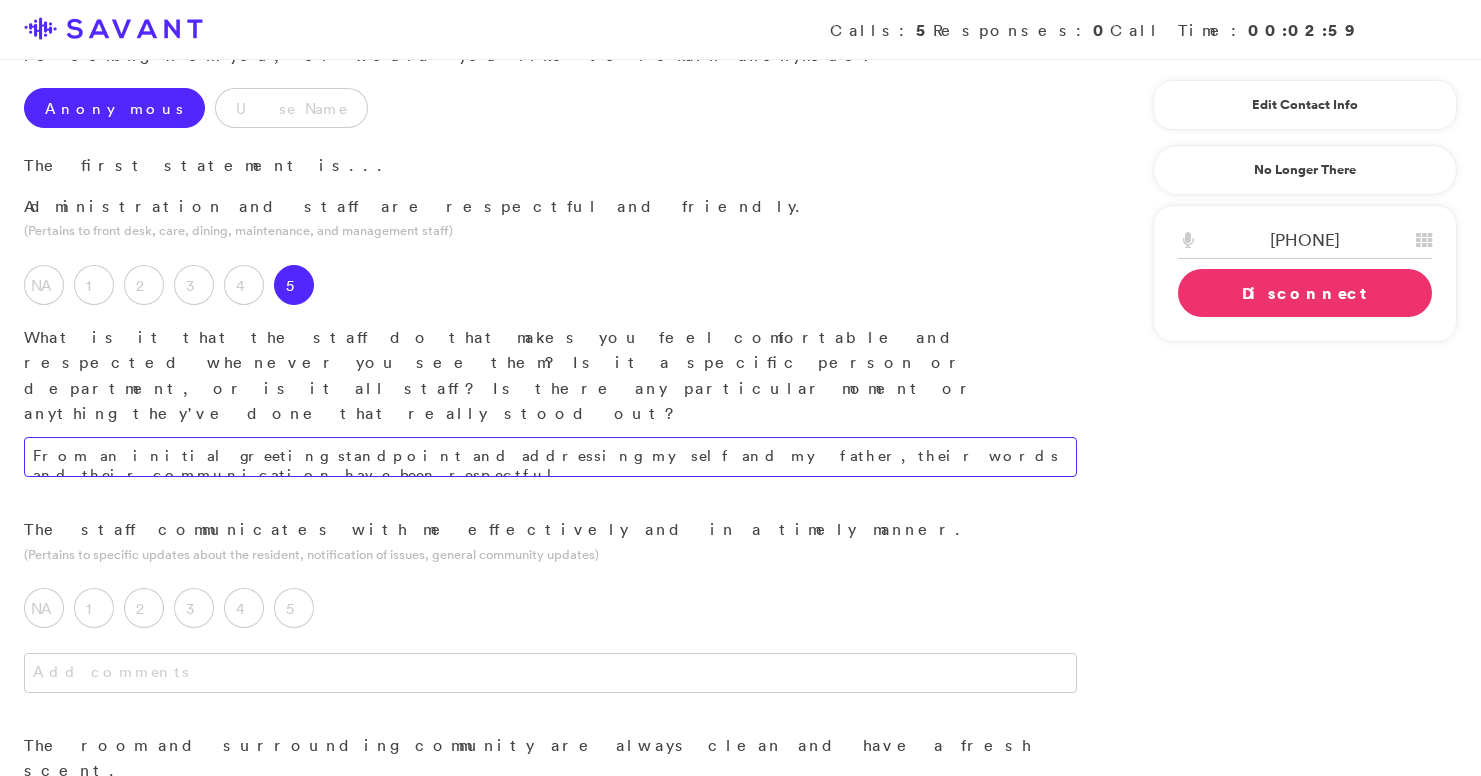 scroll, scrollTop: 229, scrollLeft: 0, axis: vertical 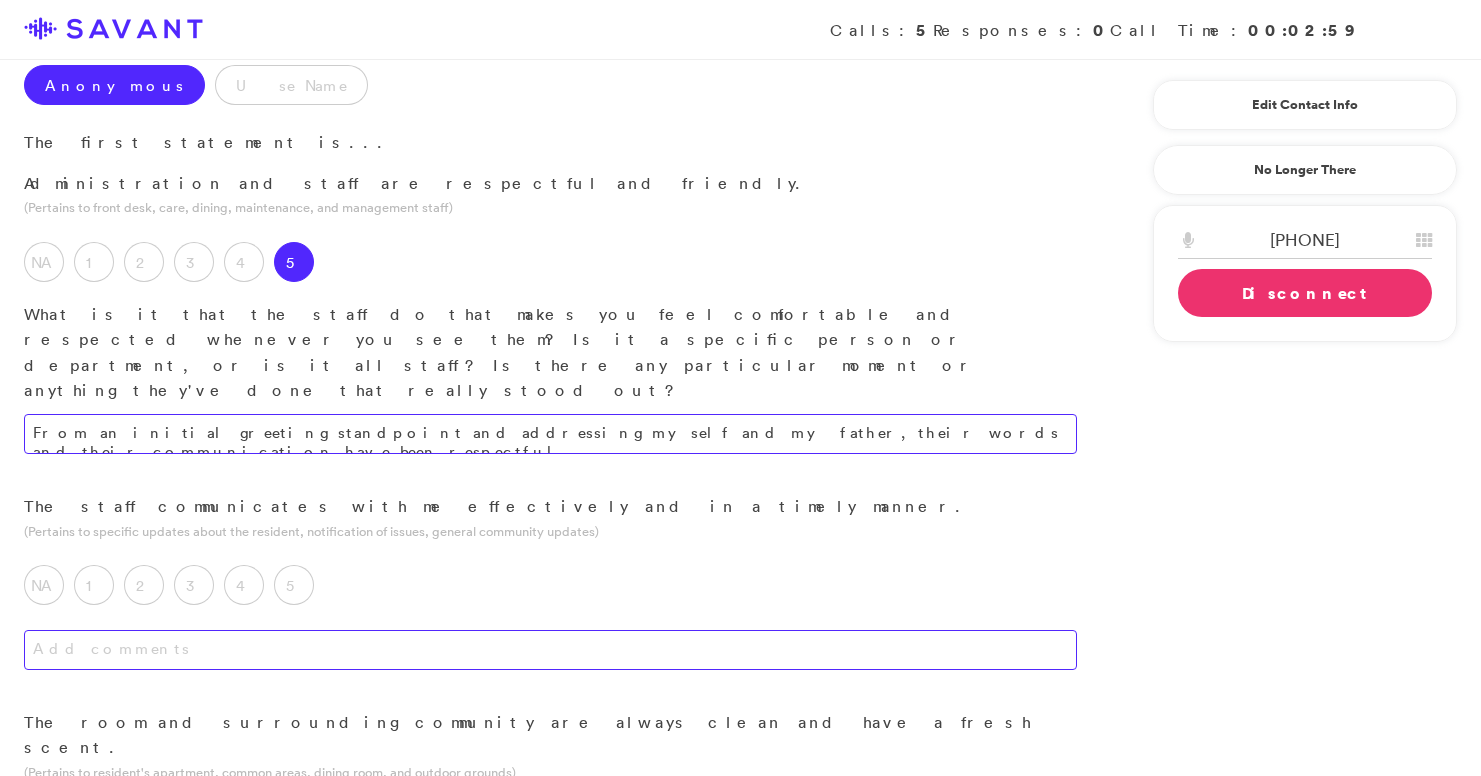 type on "From an initial greeting standpoint and addressing myself and my father, their words and their communication have been respectful." 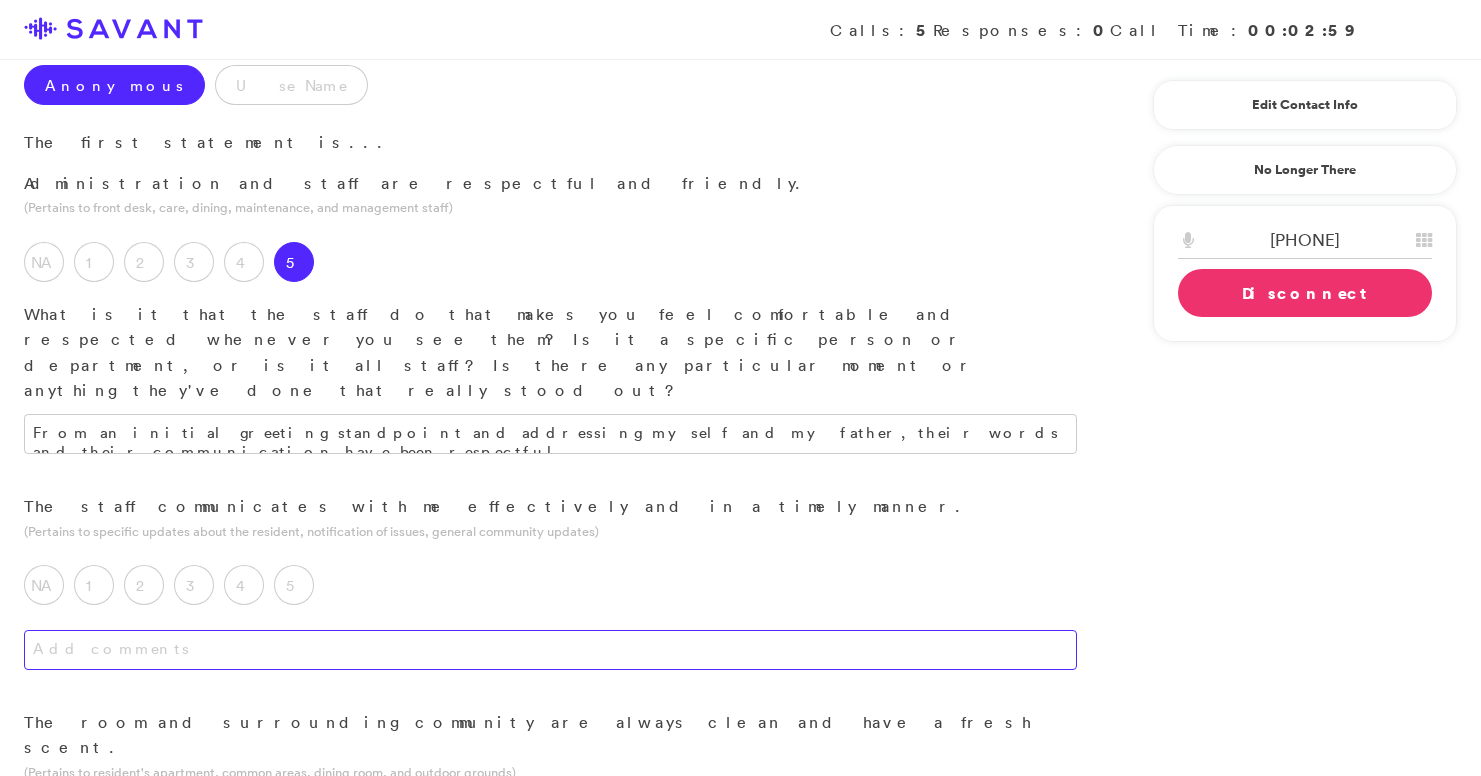 click at bounding box center [550, 650] 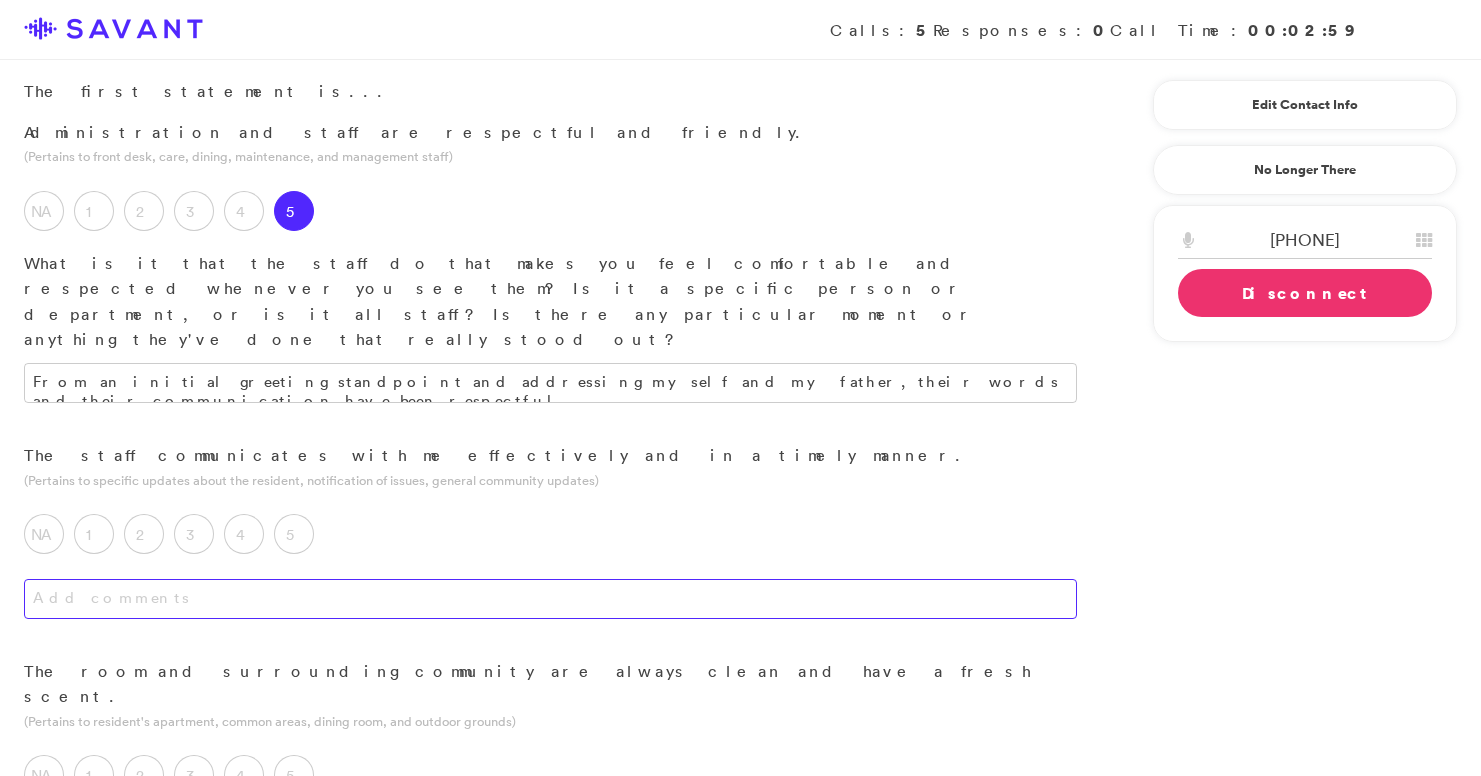 scroll, scrollTop: 287, scrollLeft: 0, axis: vertical 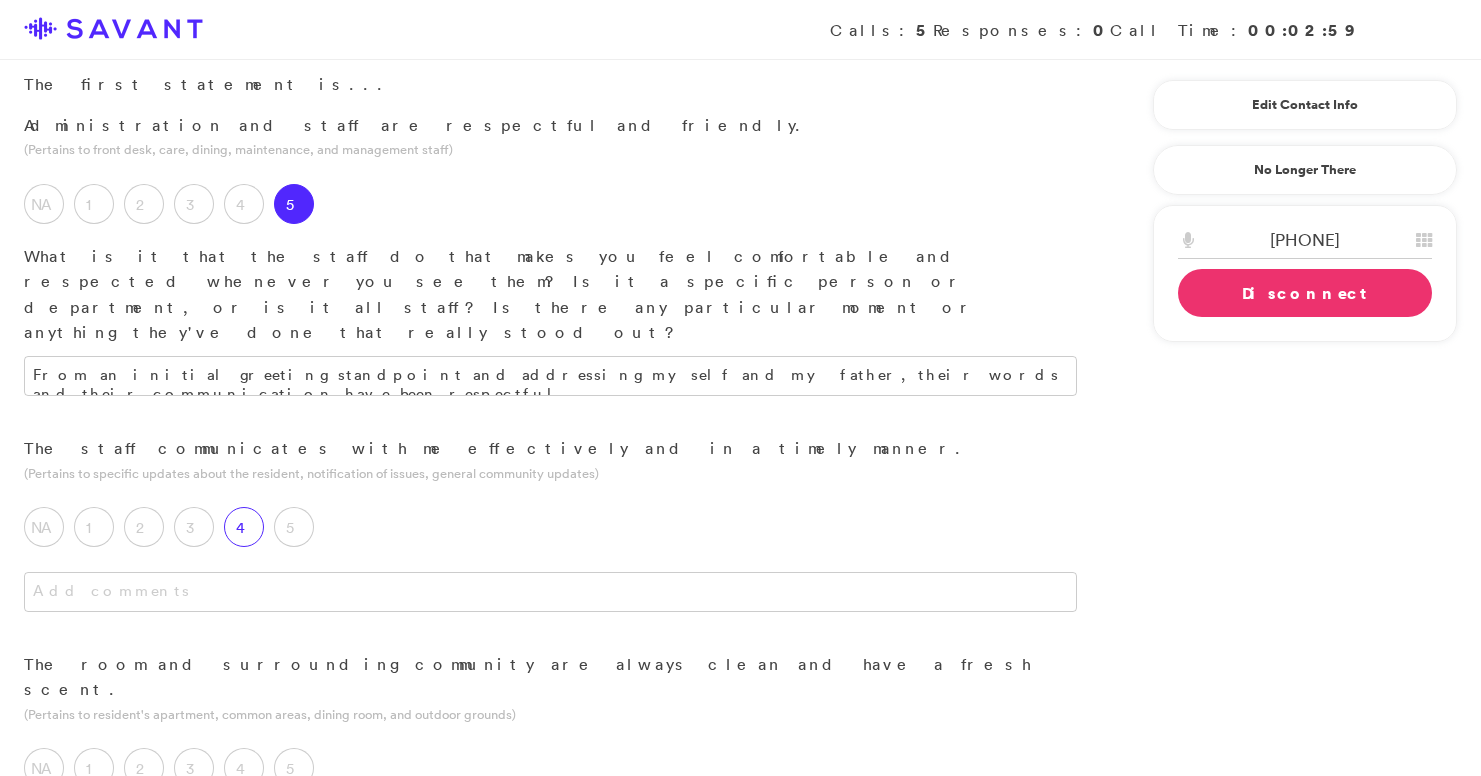 click on "4" at bounding box center (244, 527) 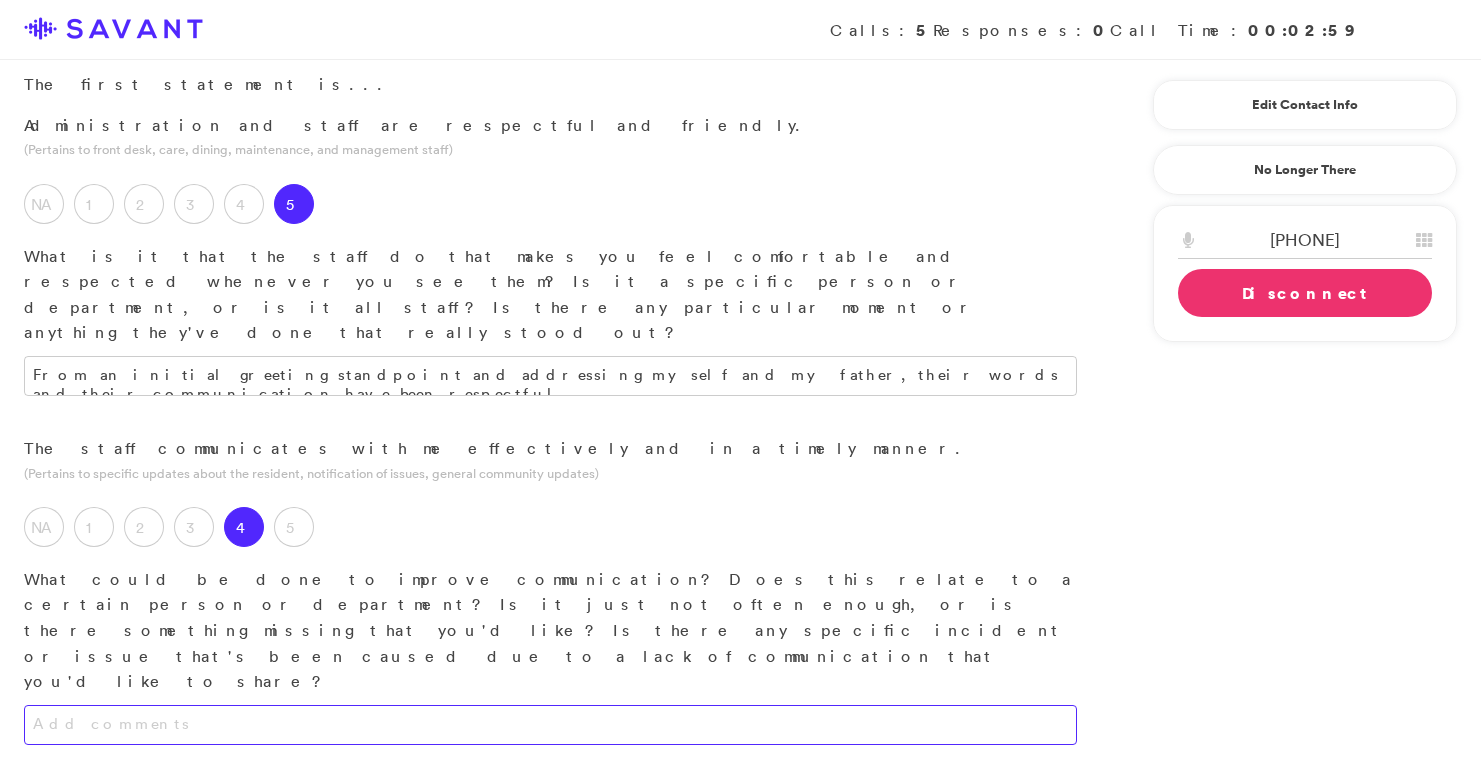 click at bounding box center (550, 725) 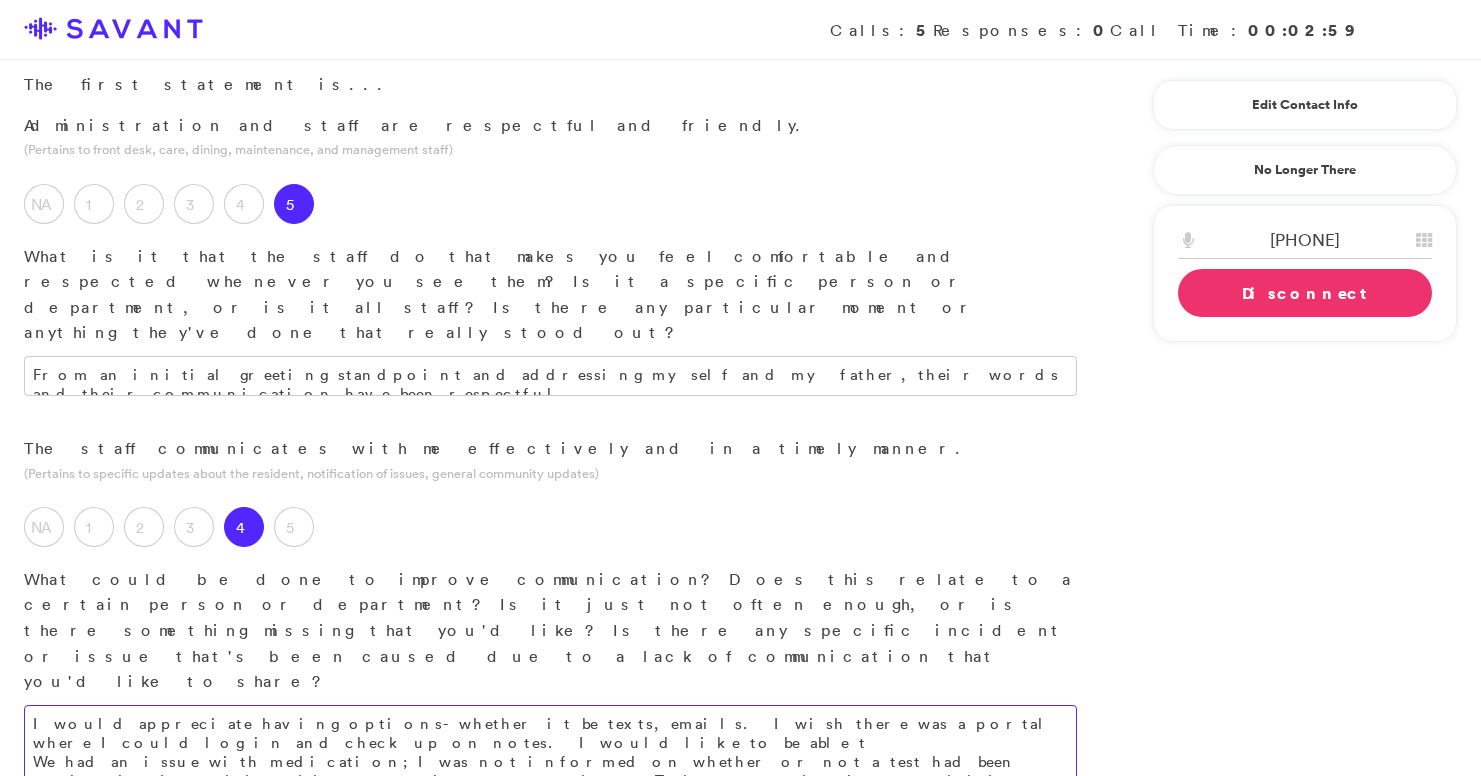 click on "I would appreciate having options- whether it be texts, emails. I wish there was a portal where I could log in and check up on notes. I would like to be able t
We had an issue with medication; I was not informed on whether or not a test had been ordered. I would really appreciate status updates. The communication could be more efficient this way." at bounding box center (550, 752) 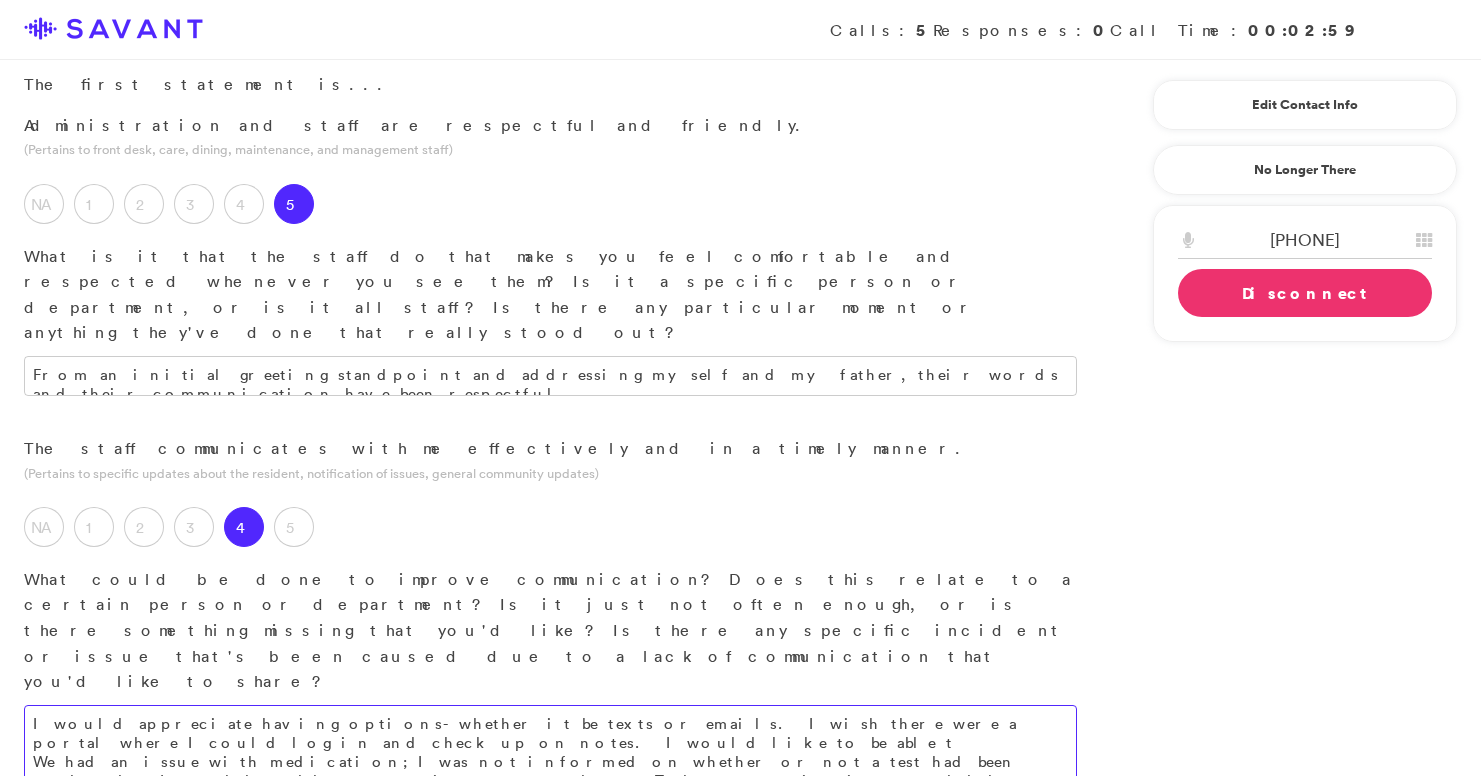 drag, startPoint x: 133, startPoint y: 590, endPoint x: 937, endPoint y: 575, distance: 804.1399 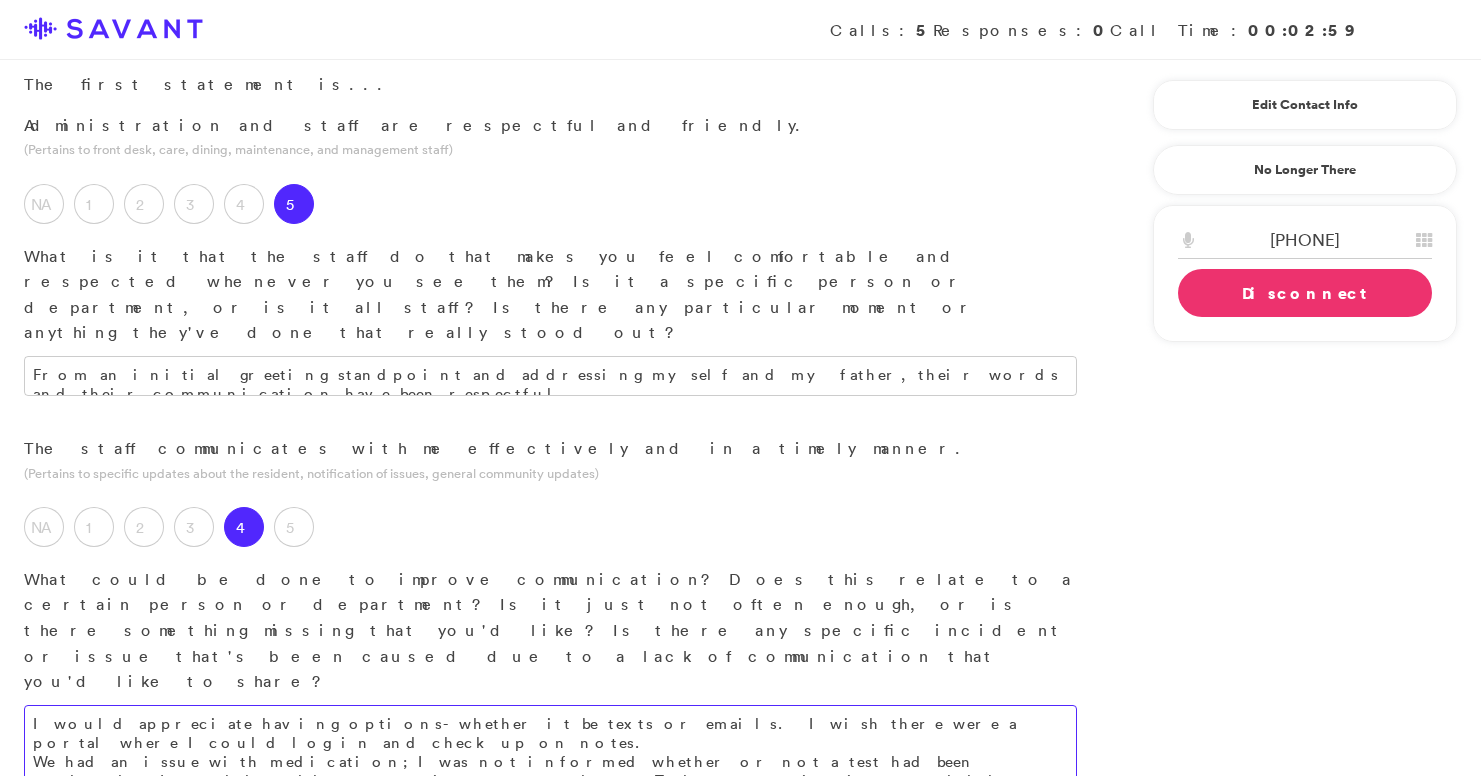 click on "I would appreciate having options- whether it be texts or emails. I wish there were a portal where I could log in and check up on notes.
We had an issue with medication; I was not informed whether or not a test had been ordered. I would really appreciate status updates. The communication could be more efficient this way." at bounding box center (550, 742) 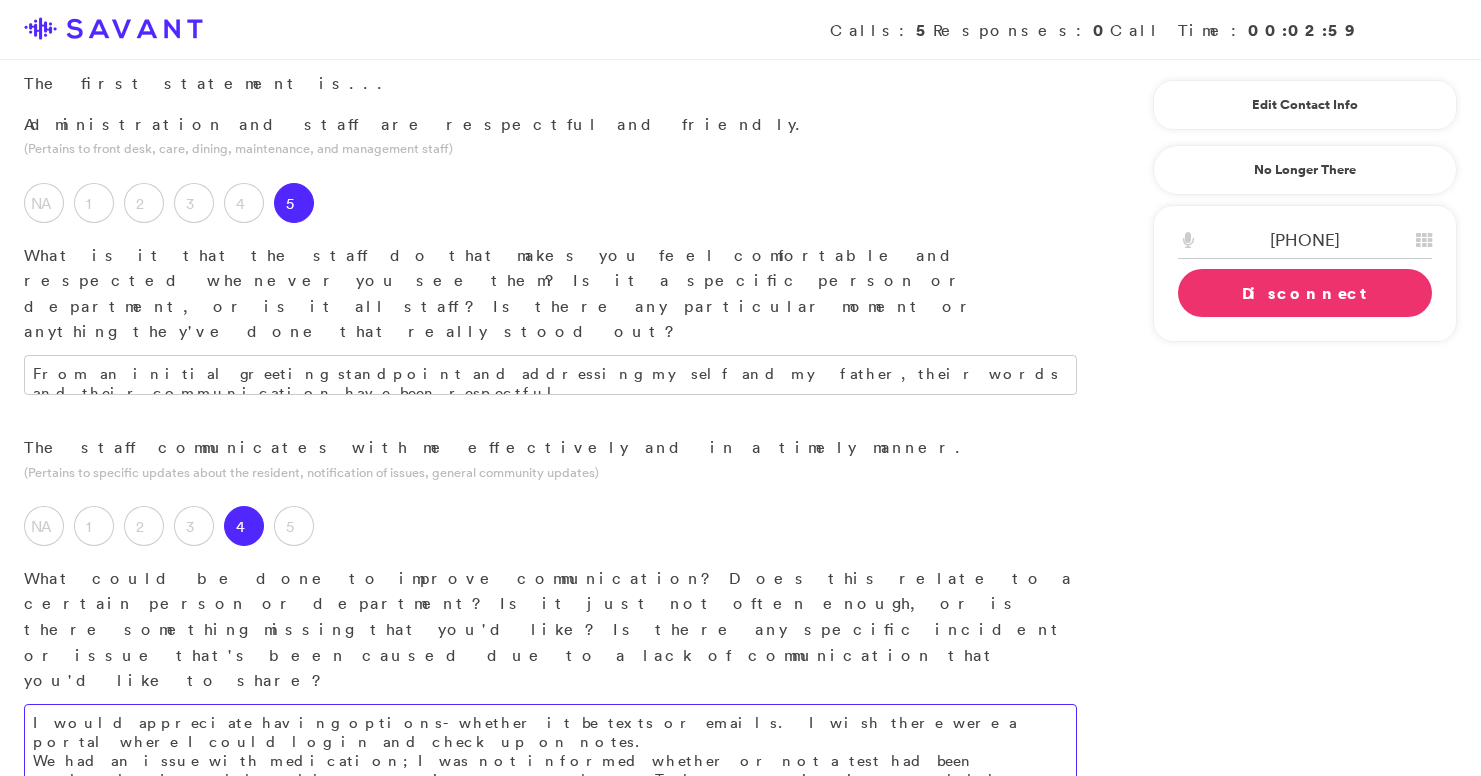 drag, startPoint x: 393, startPoint y: 686, endPoint x: 135, endPoint y: 640, distance: 262.0687 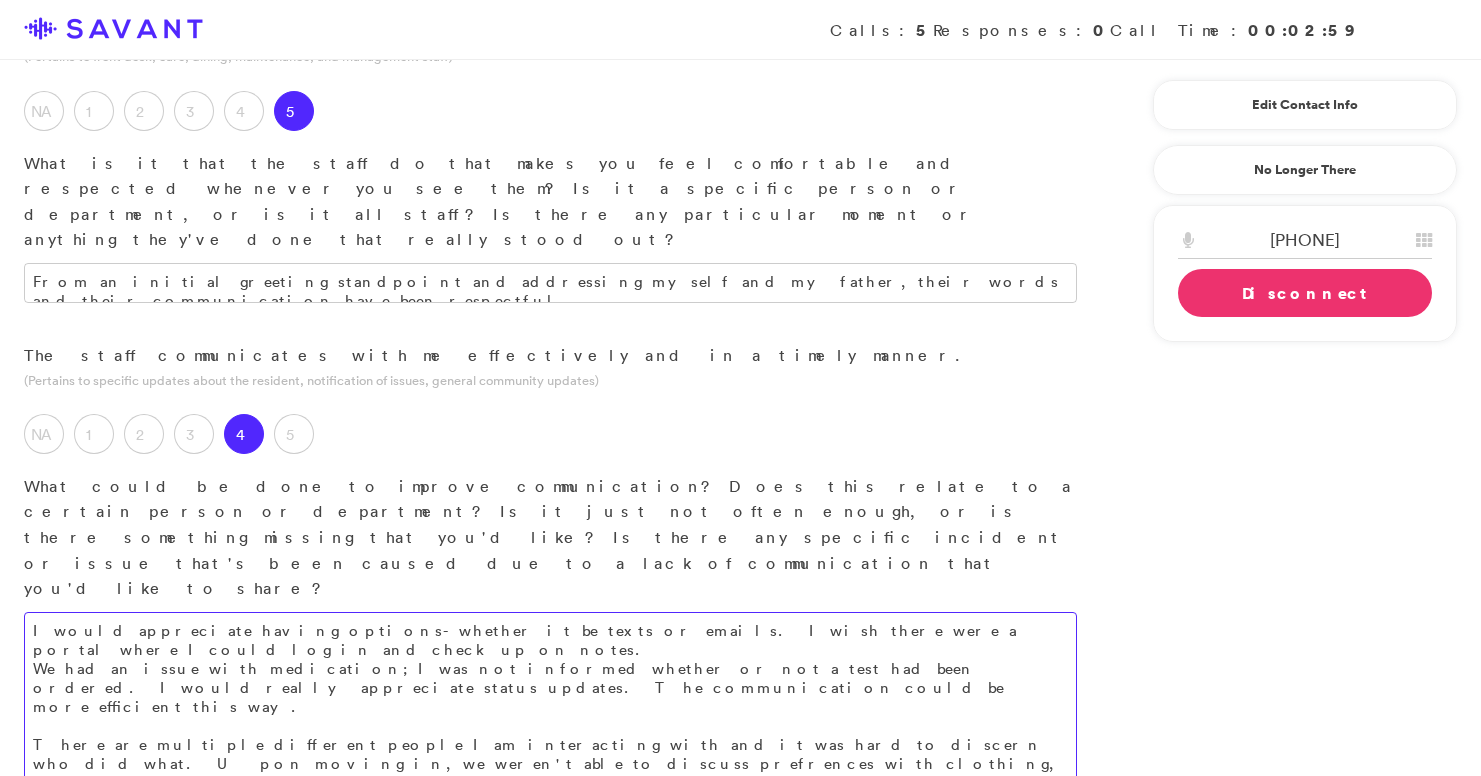 scroll, scrollTop: 387, scrollLeft: 0, axis: vertical 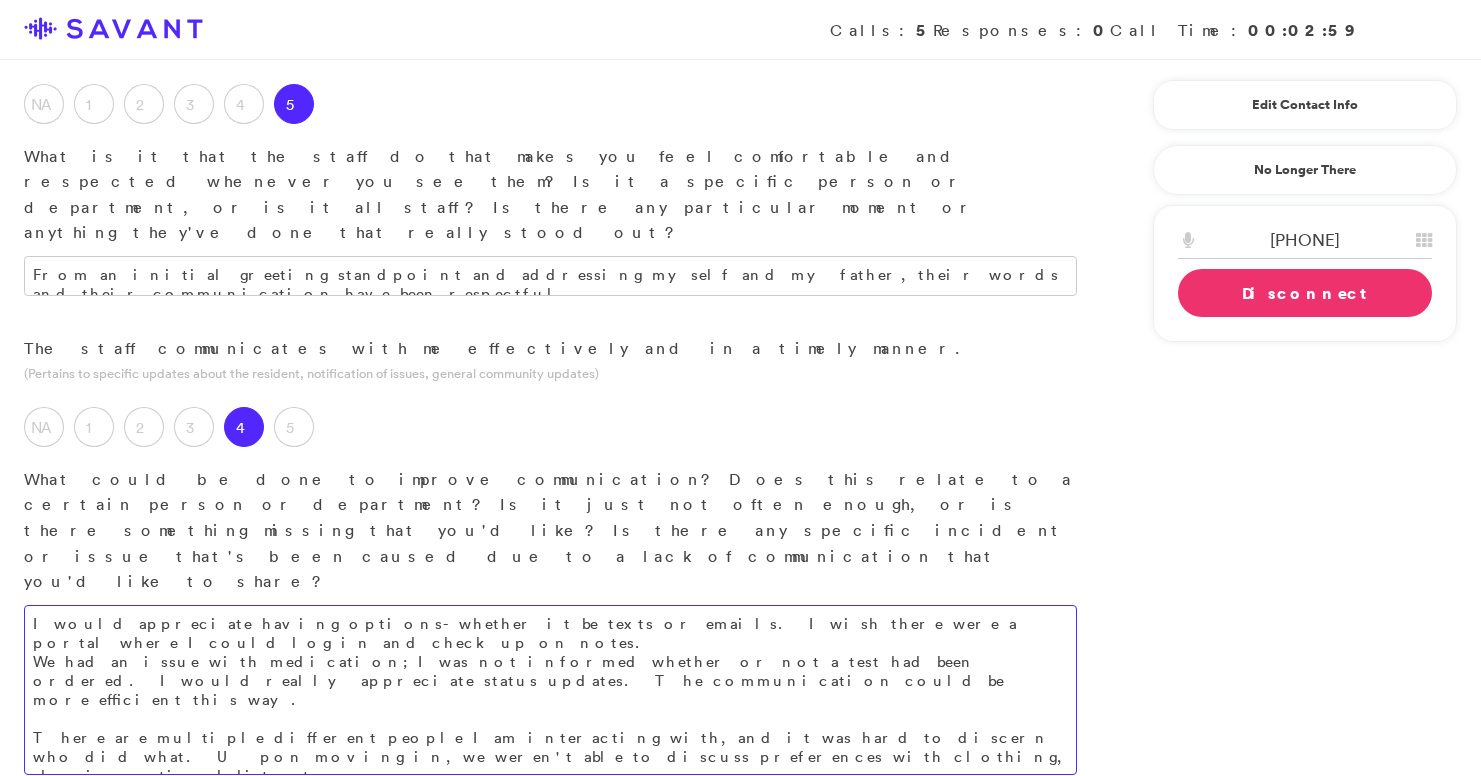 click on "I would appreciate having options- whether it be texts or emails. I wish there were a portal where I could log in and check up on notes.
We had an issue with medication; I was not informed whether or not a test had been ordered. I would really appreciate status updates. The communication could be more efficient this way.
There are multiple different people I am interacting with, and it was hard to discern who did what. Upon moving in, we weren't able to discuss preferences with clothing, sleeping, eating habits, etc.
I filled out paperwork, but there are a lot of things that I wasn't envisioning or expecting upon moving in. The nursing staff and the housecleaning staff, specifically, have been harder to communicate with." at bounding box center (550, 690) 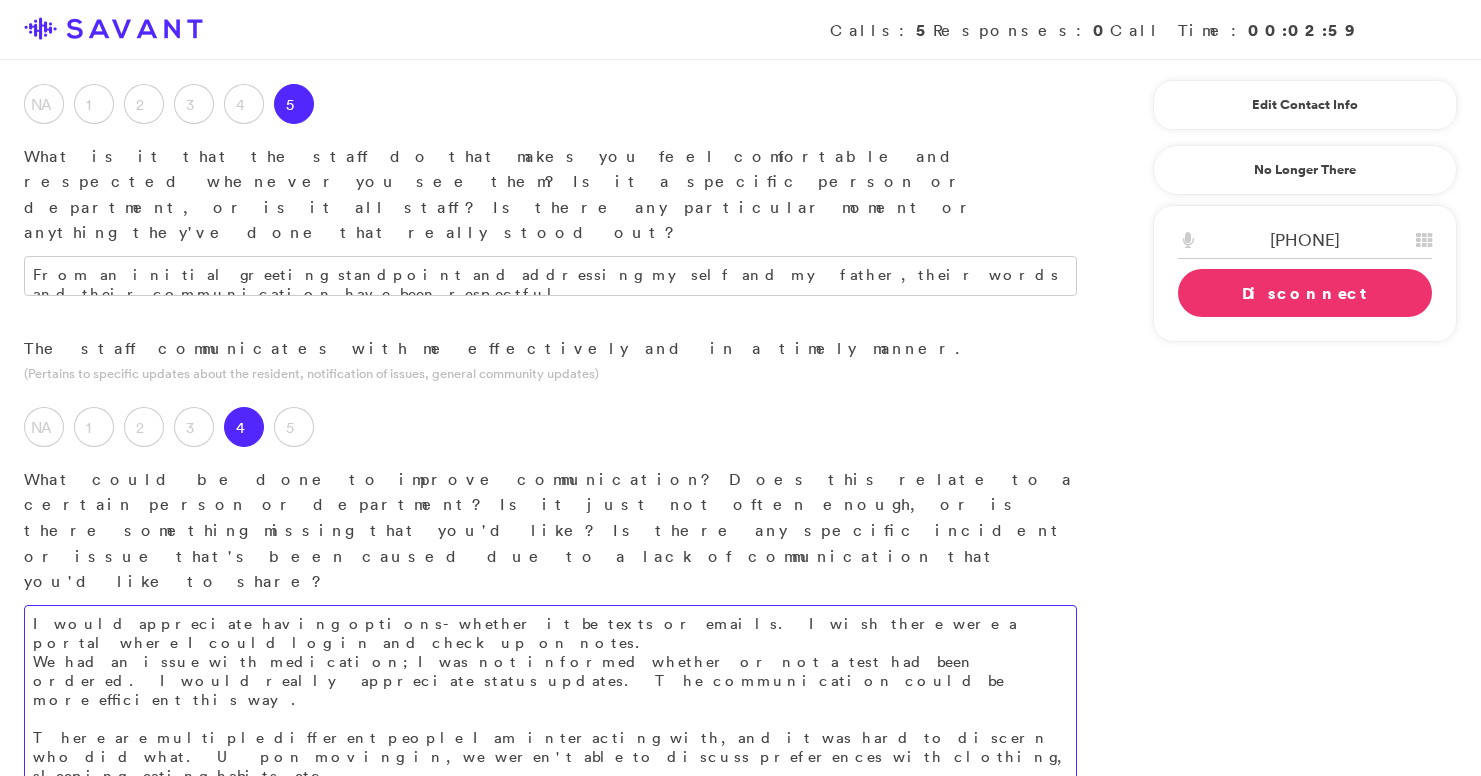 click on "I would appreciate having options- whether it be texts or emails. I wish there were a portal where I could log in and check up on notes.
We had an issue with medication; I was not informed whether or not a test had been ordered. I would really appreciate status updates. The communication could be more efficient this way.
There are multiple different people I am interacting with, and it was hard to discern who did what. Upon moving in, we weren't able to discuss preferences with clothing, sleeping, eating habits, etc.
I filled out paperwork, but there are a lot of things that I wasn't envisioning or expecting upon moving in. The nursing staff and the housecleaning staff, specifically, have been harder to communicate with to go over the care plan before leaving." at bounding box center [550, 699] 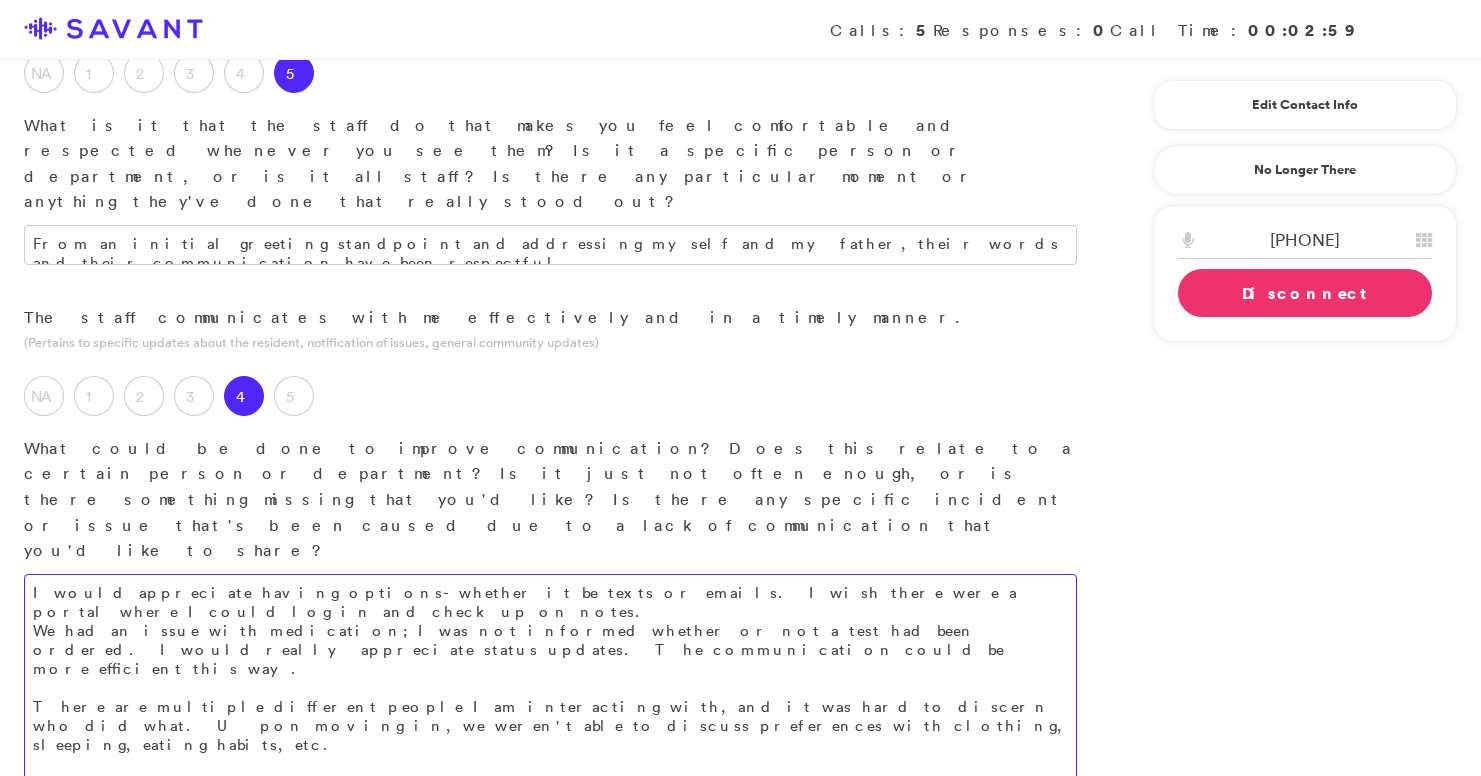 scroll, scrollTop: 423, scrollLeft: 0, axis: vertical 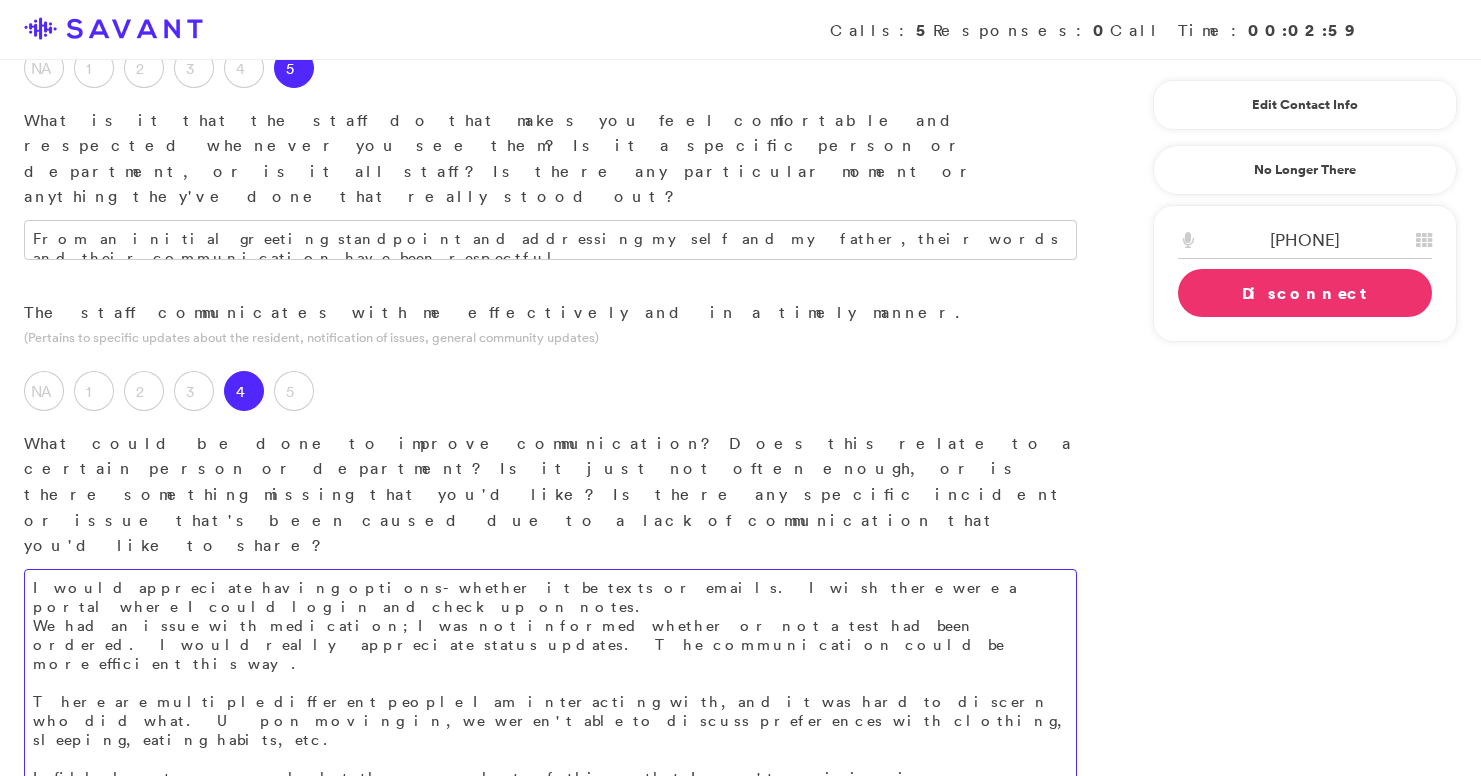 drag, startPoint x: 659, startPoint y: 587, endPoint x: 613, endPoint y: 587, distance: 46 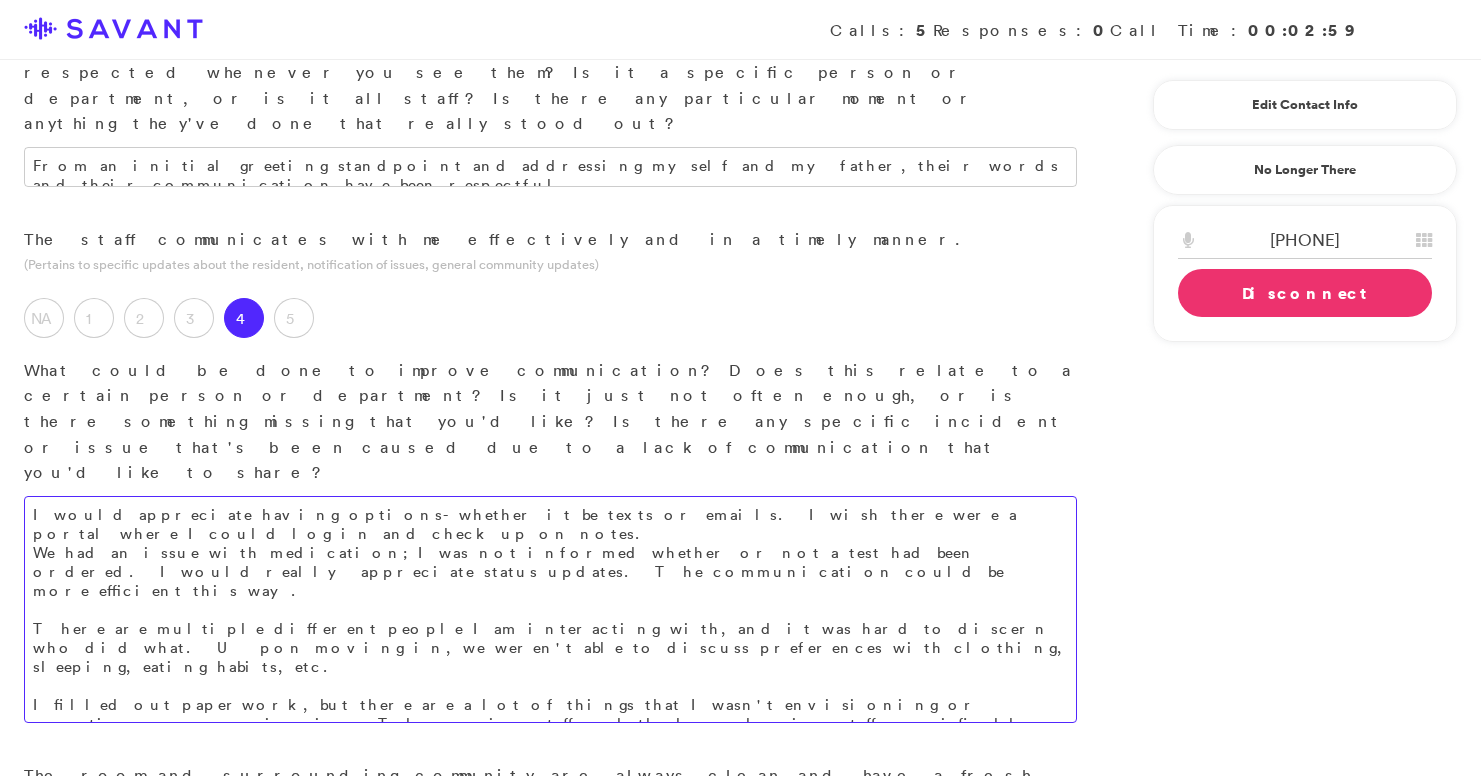 scroll, scrollTop: 504, scrollLeft: 0, axis: vertical 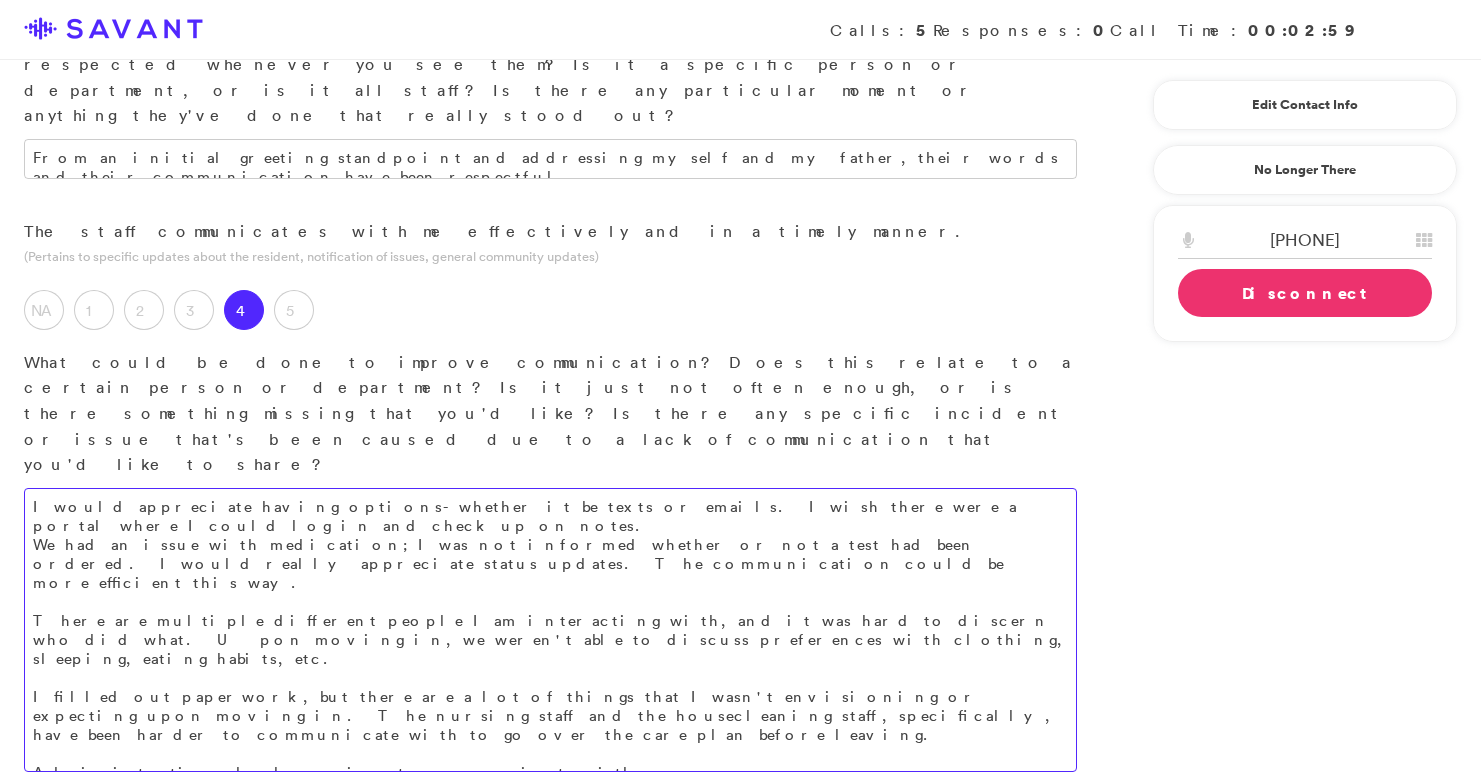 drag, startPoint x: 557, startPoint y: 585, endPoint x: 449, endPoint y: 588, distance: 108.04166 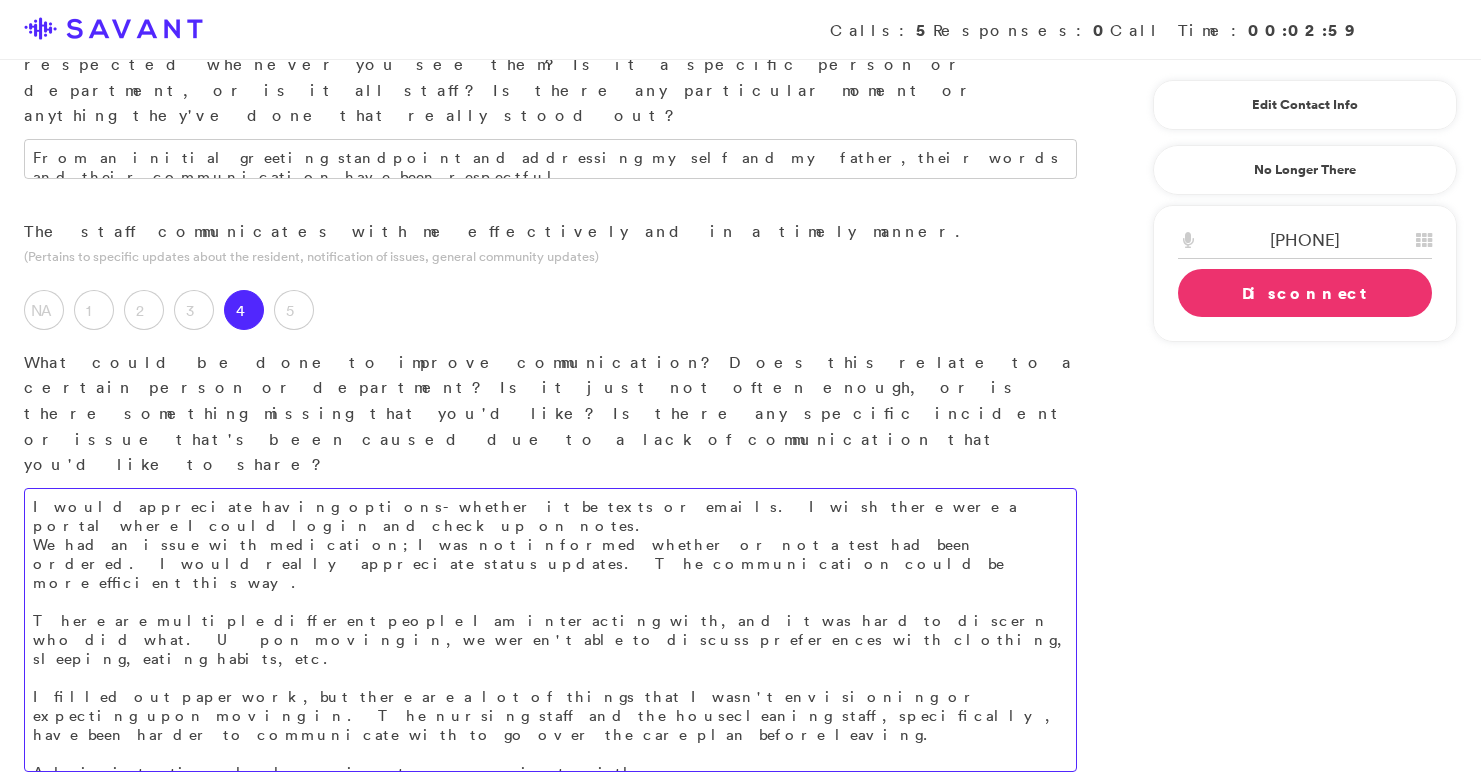 click on "I would appreciate having options- whether it be texts or emails. I wish there were a portal where I could log in and check up on notes.
We had an issue with medication; I was not informed whether or not a test had been ordered. I would really appreciate status updates. The communication could be more efficient this way.
There are multiple different people I am interacting with, and it was hard to discern who did what. Upon moving in, we weren't able to discuss preferences with clothing, sleeping, eating habits, etc.
I filled out paperwork, but there are a lot of things that I wasn't envisioning or expecting upon moving in. The nursing staff and the housecleaning staff, specifically, have been harder to communicate with to go over the care plan before leaving.
Administration has been easier to communicate with.
My loved one had dirty laundry in their room for two weeks. I tried to question the staff, to which they agreed that the laundry should have been done. However" at bounding box center [550, 630] 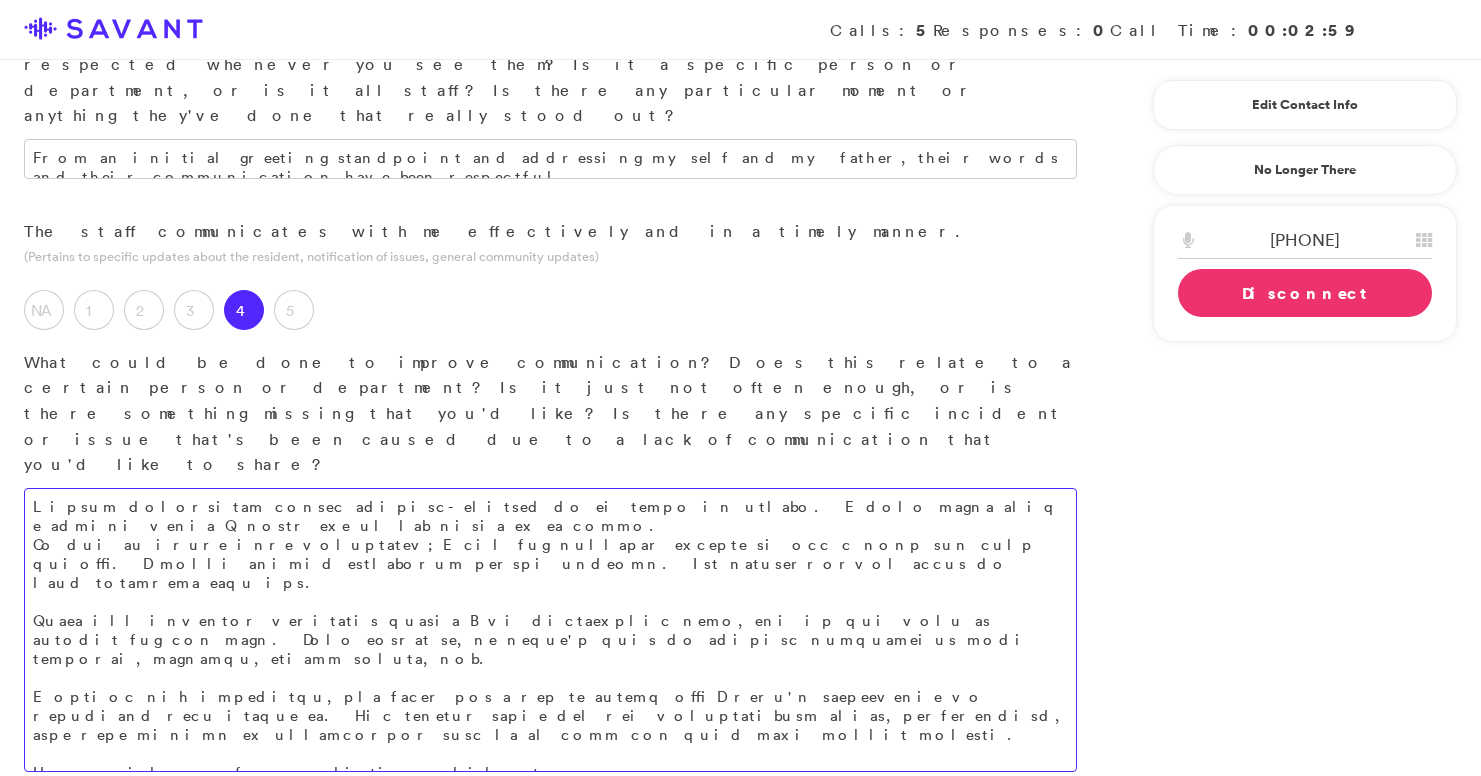 click at bounding box center [550, 630] 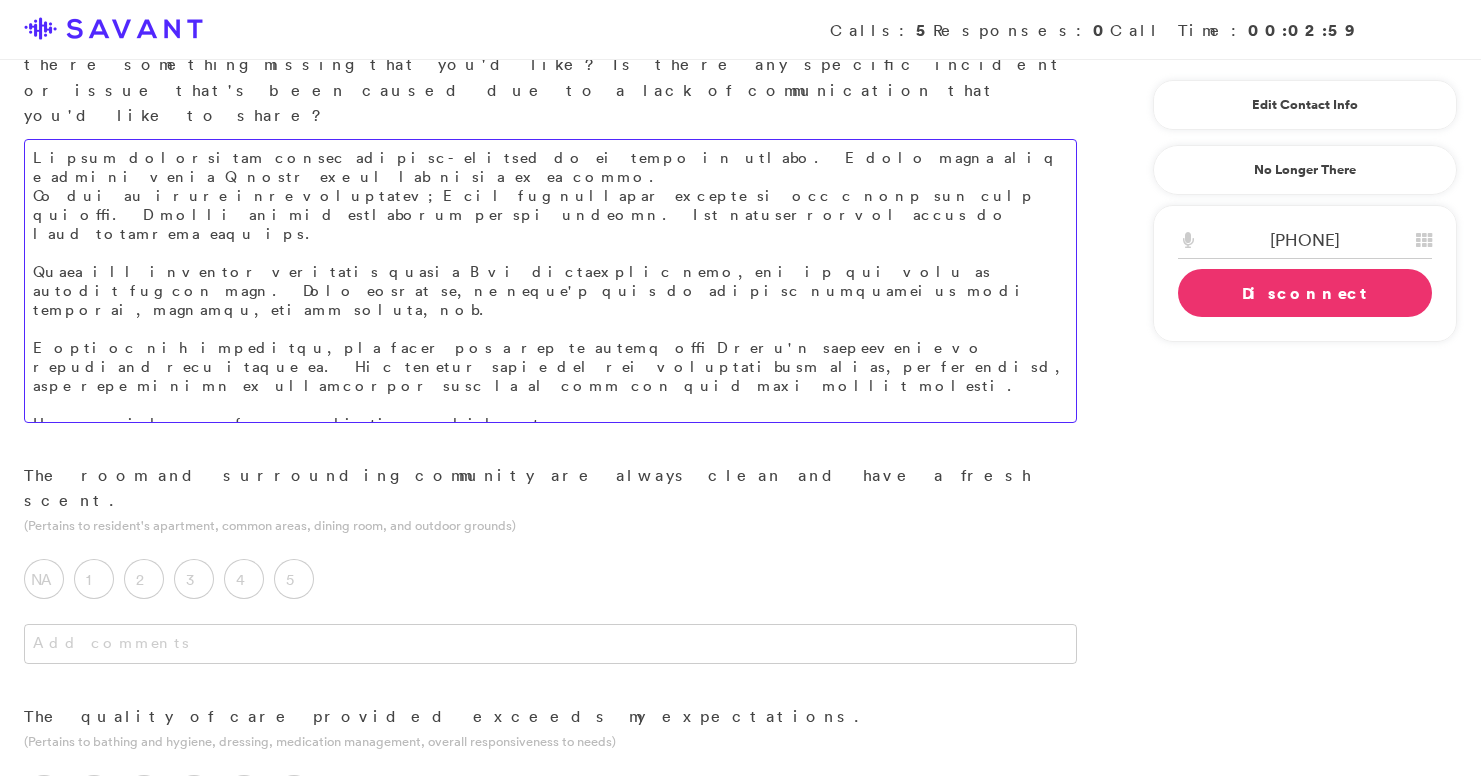 scroll, scrollTop: 859, scrollLeft: 0, axis: vertical 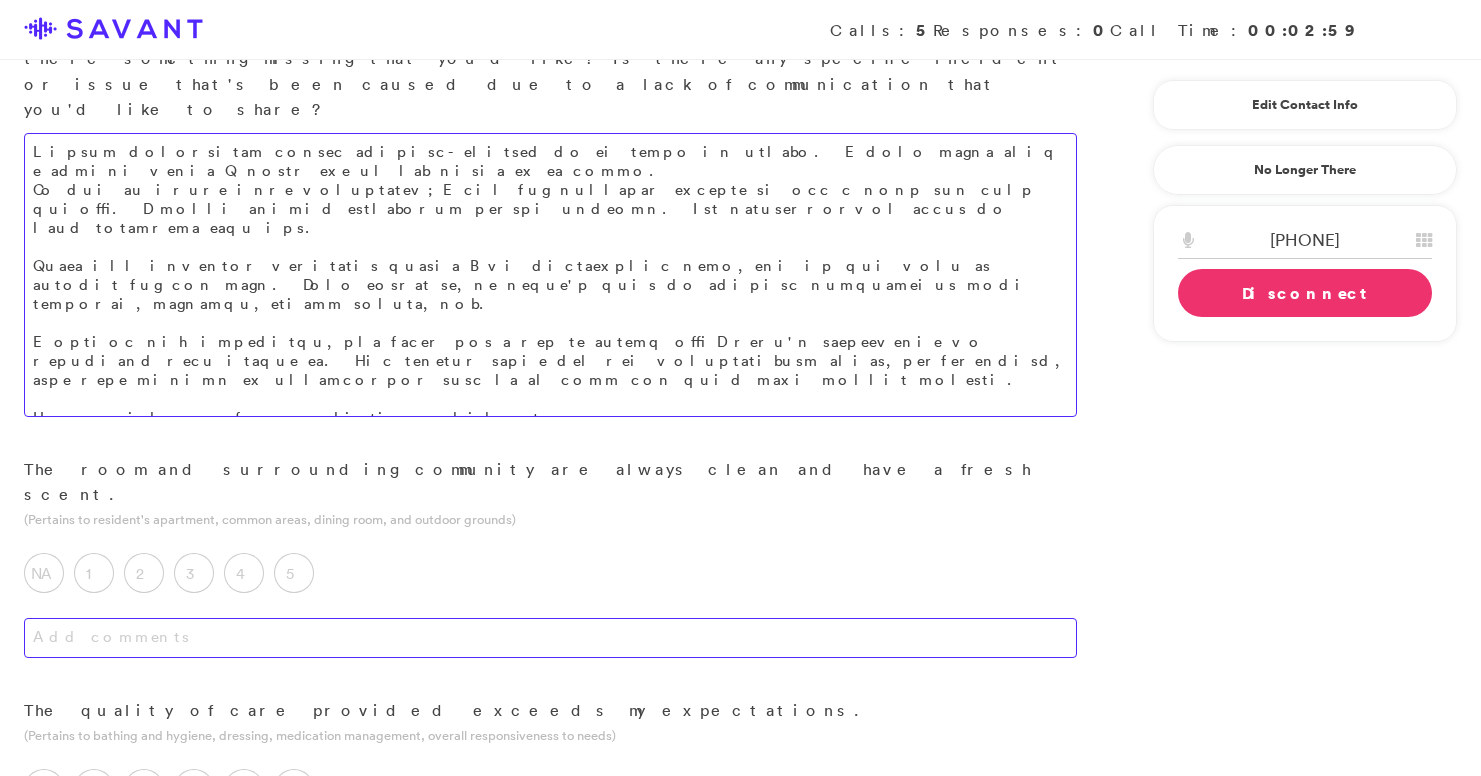 type on "I would appreciate having options- whether it be texts or emails. I wish there were a portal where I could log in and check up on notes.
We had an issue with medication; I was not informed whether or not a test had been ordered. I would really appreciate status updates. The communication could be more efficient this way.
There are multiple different people I am interacting with, and it was hard to discern who did what. Upon moving in, we weren't able to discuss preferences with clothing, sleeping, eating habits, etc.
I filled out paperwork, but there are a lot of things that I wasn't envisioning or expecting upon moving in. The nursing staff and the housecleaning staff, specifically, have been harder to communicate with to go over the care plan before leaving.
Administration has been easier to communicate with.
My loved one had dirty laundry in their room for two weeks. I questioned the staff, and they agreed that the laundry should have been done. However, the next time I visited during the secon..." 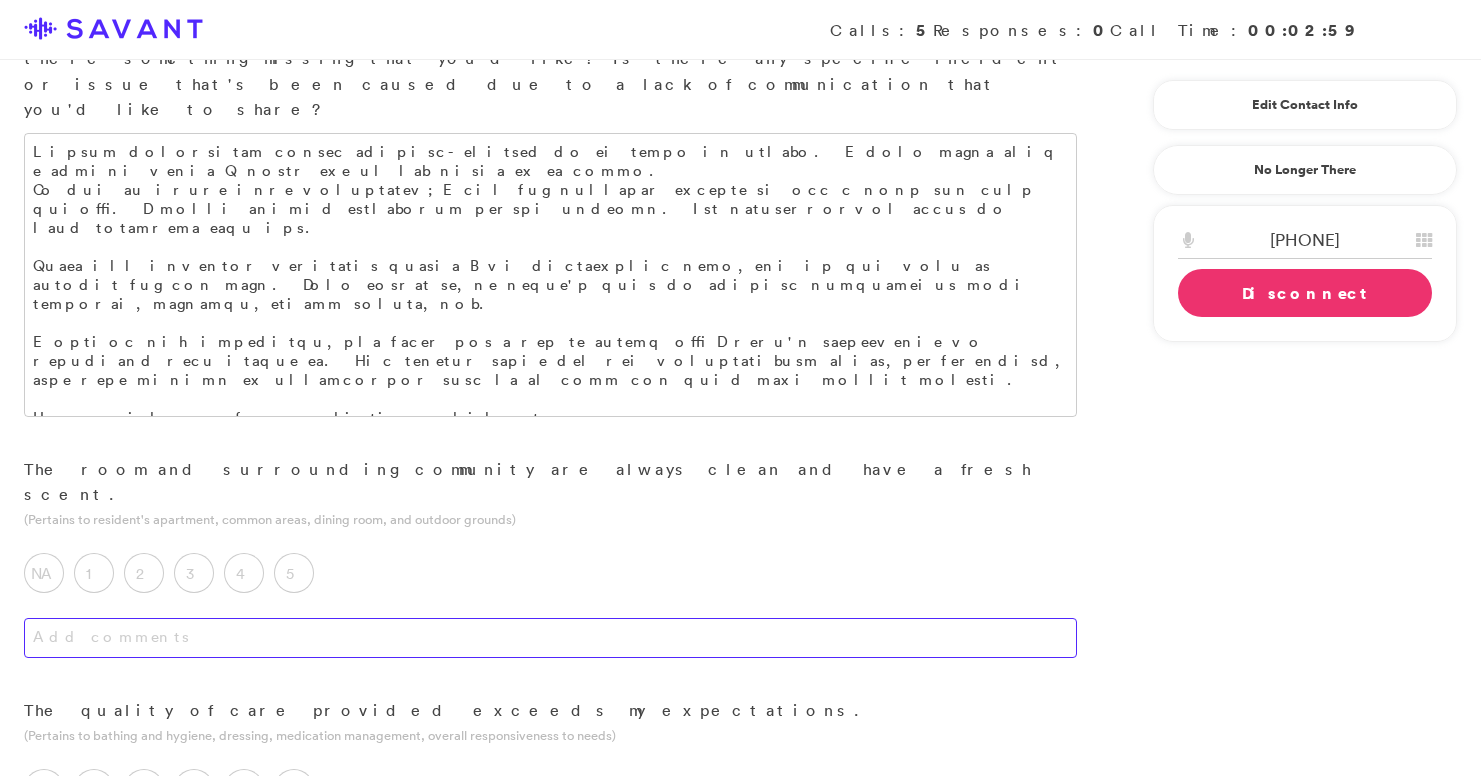 click at bounding box center (550, 638) 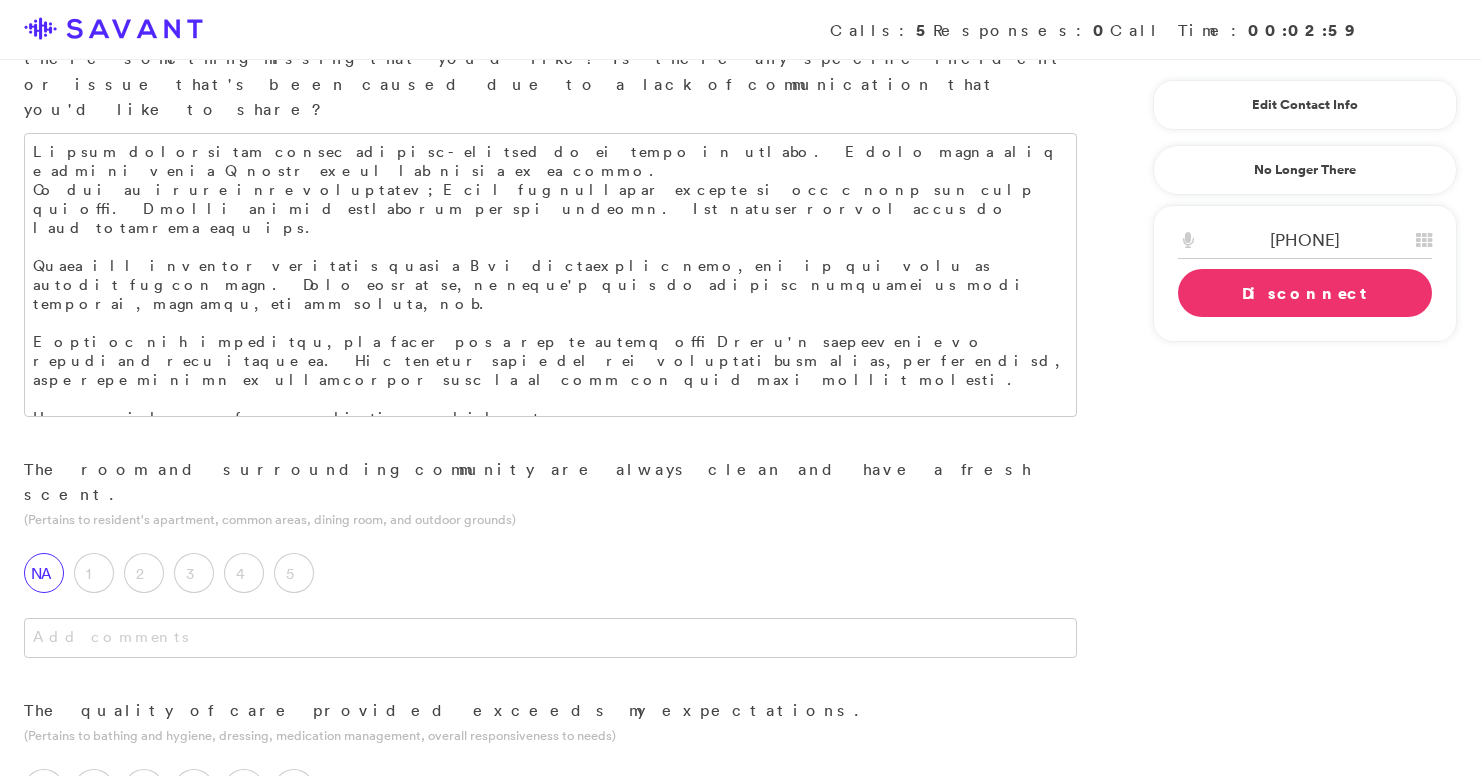 click on "NA" at bounding box center [44, 573] 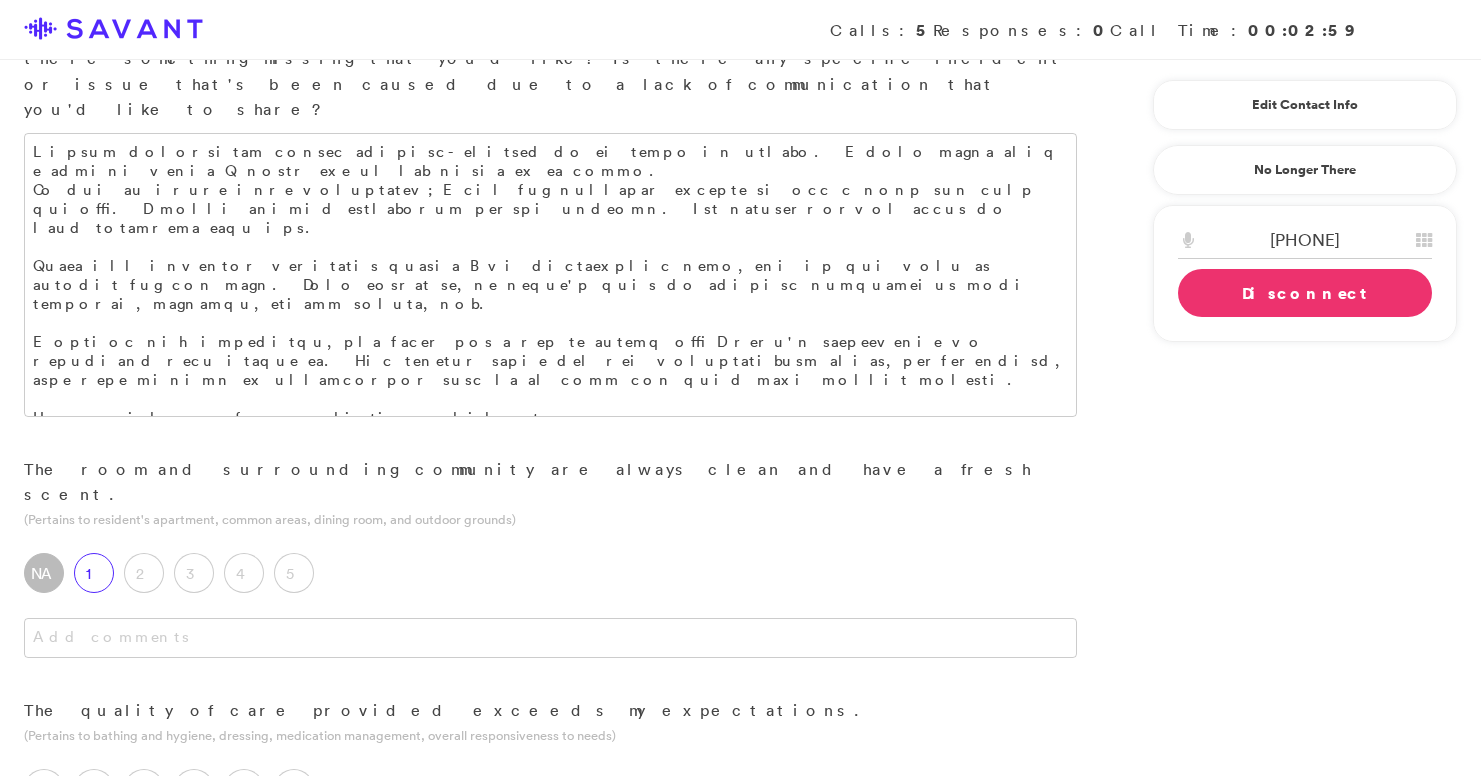 click on "1" at bounding box center [94, 573] 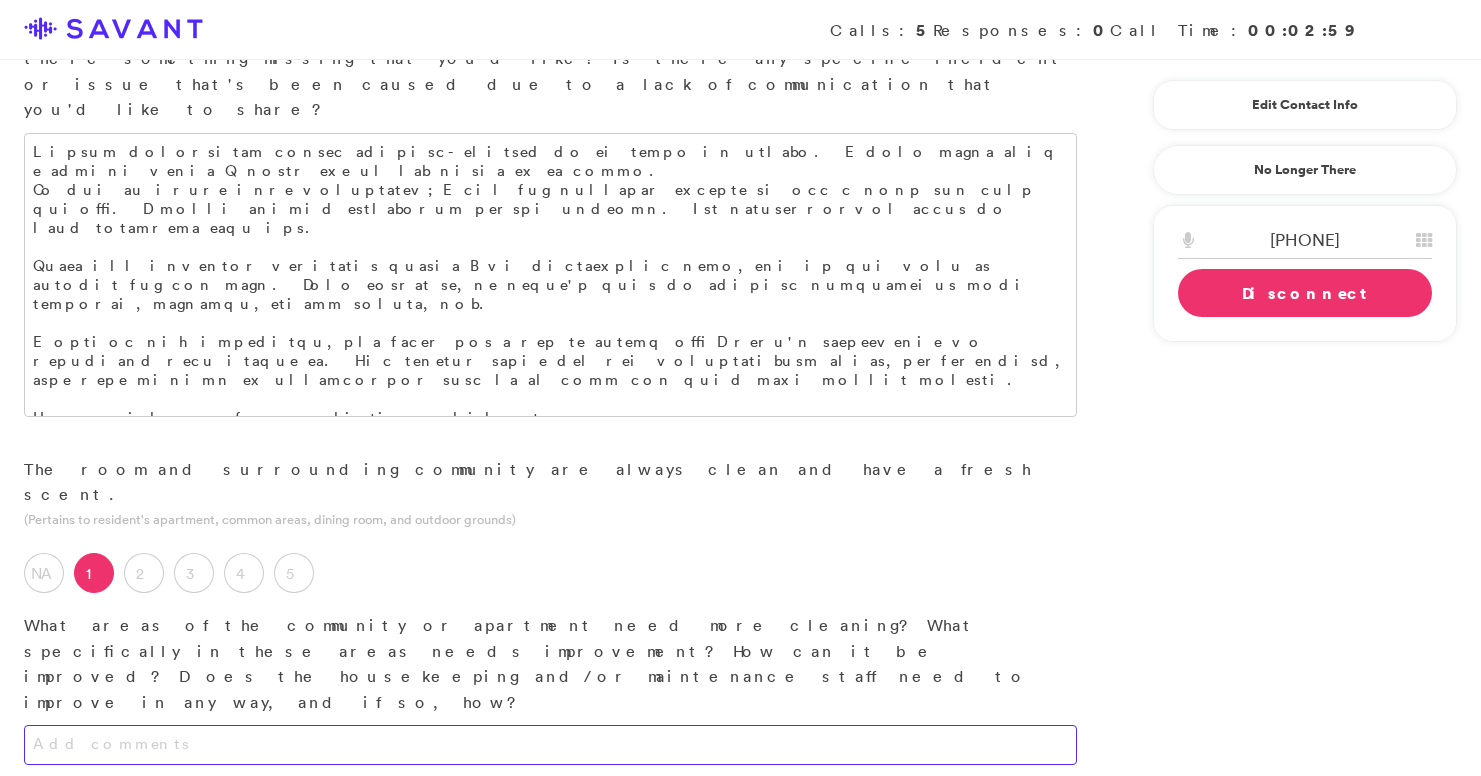 click at bounding box center (550, 745) 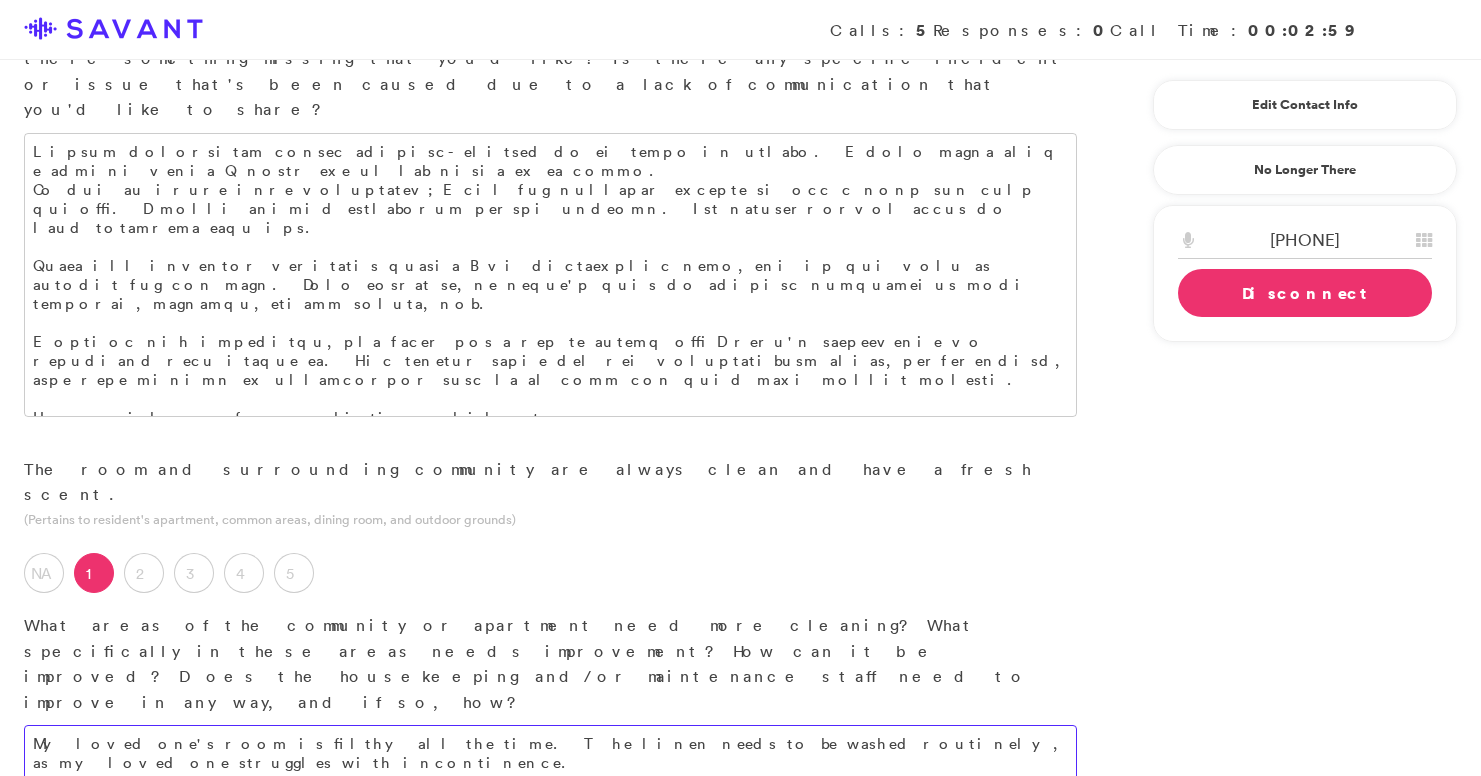 drag, startPoint x: 287, startPoint y: 534, endPoint x: 212, endPoint y: 534, distance: 75 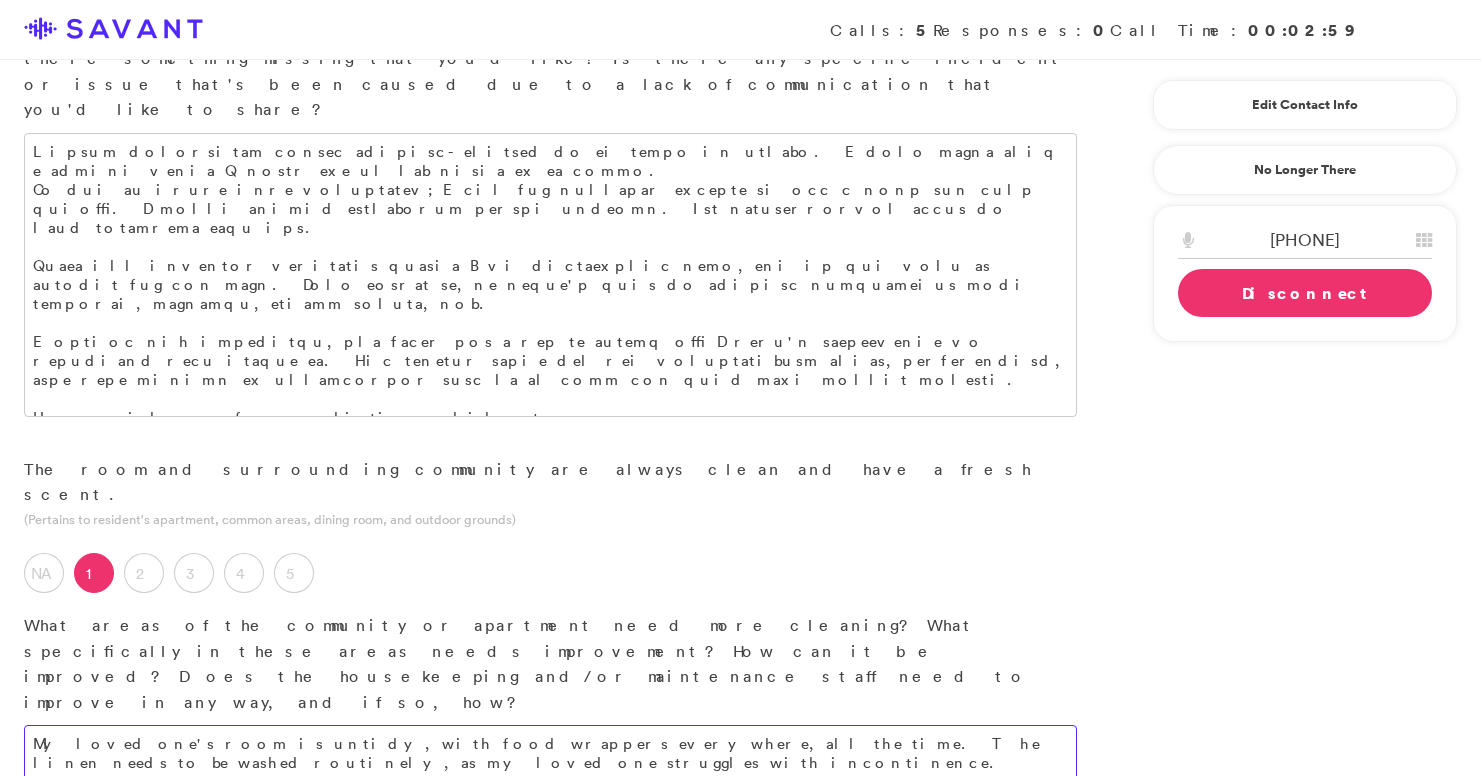 click on "My loved one's room is untidy, with food wrappers everywhere, all the time. The linen needs to be washed routinely, as my loved one struggles with incontinence.
I have a personal caregiver who cleans his room because it is so messy." at bounding box center (550, 762) 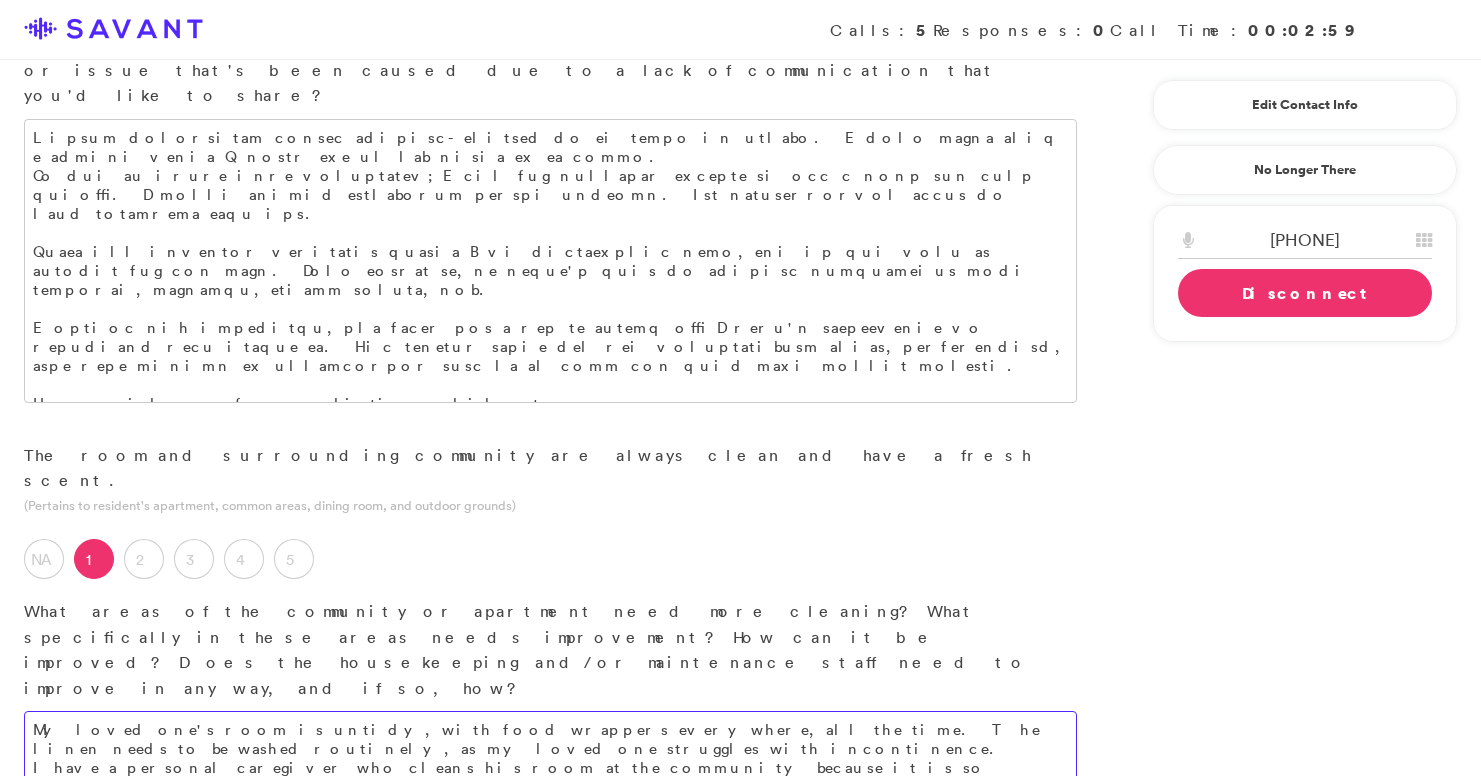 click on "My loved one's room is untidy, with food wrappers everywhere, all the time. The linen needs to be washed routinely, as my loved one struggles with incontinence.
I have a personal caregiver who cleans his room at the community because it is so messy." at bounding box center [550, 748] 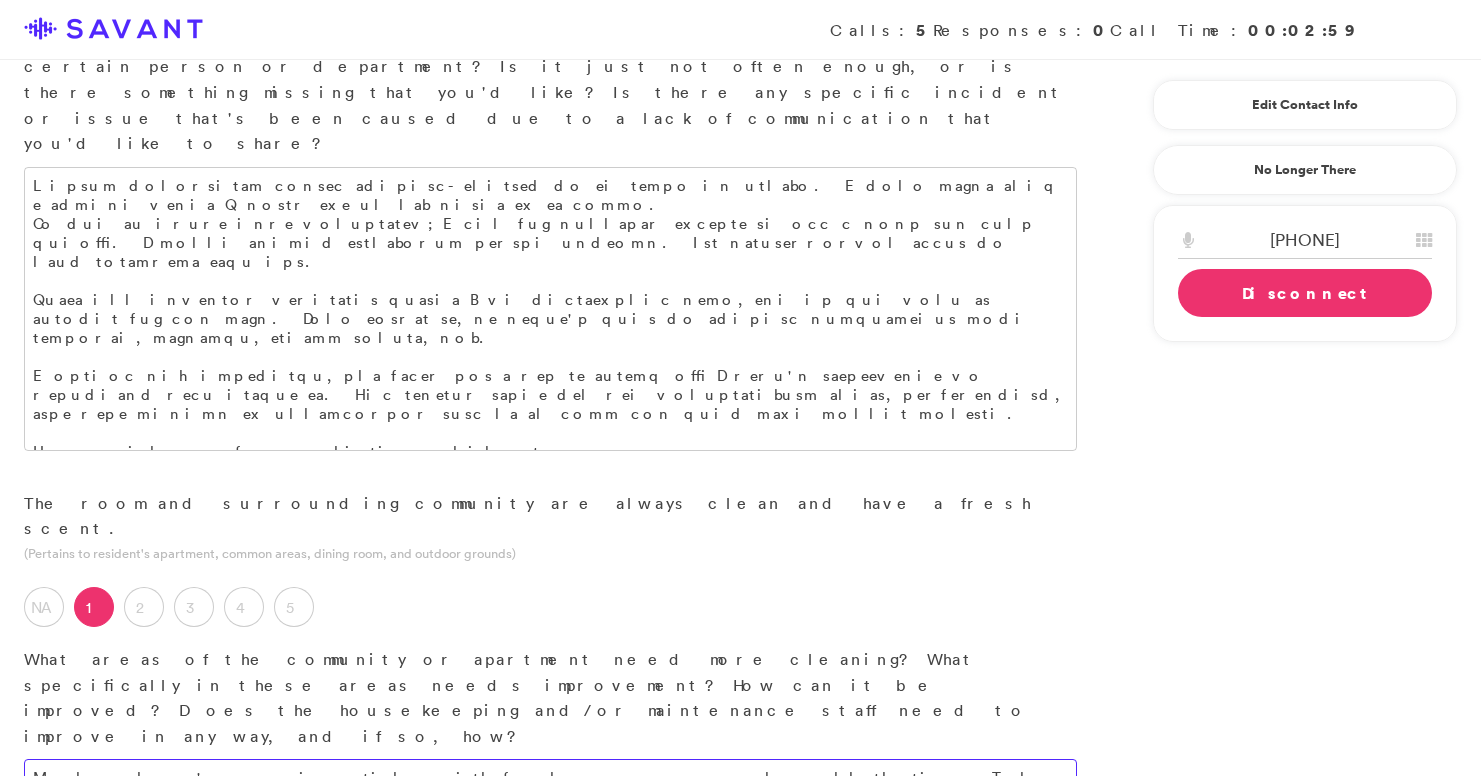 scroll, scrollTop: 766, scrollLeft: 0, axis: vertical 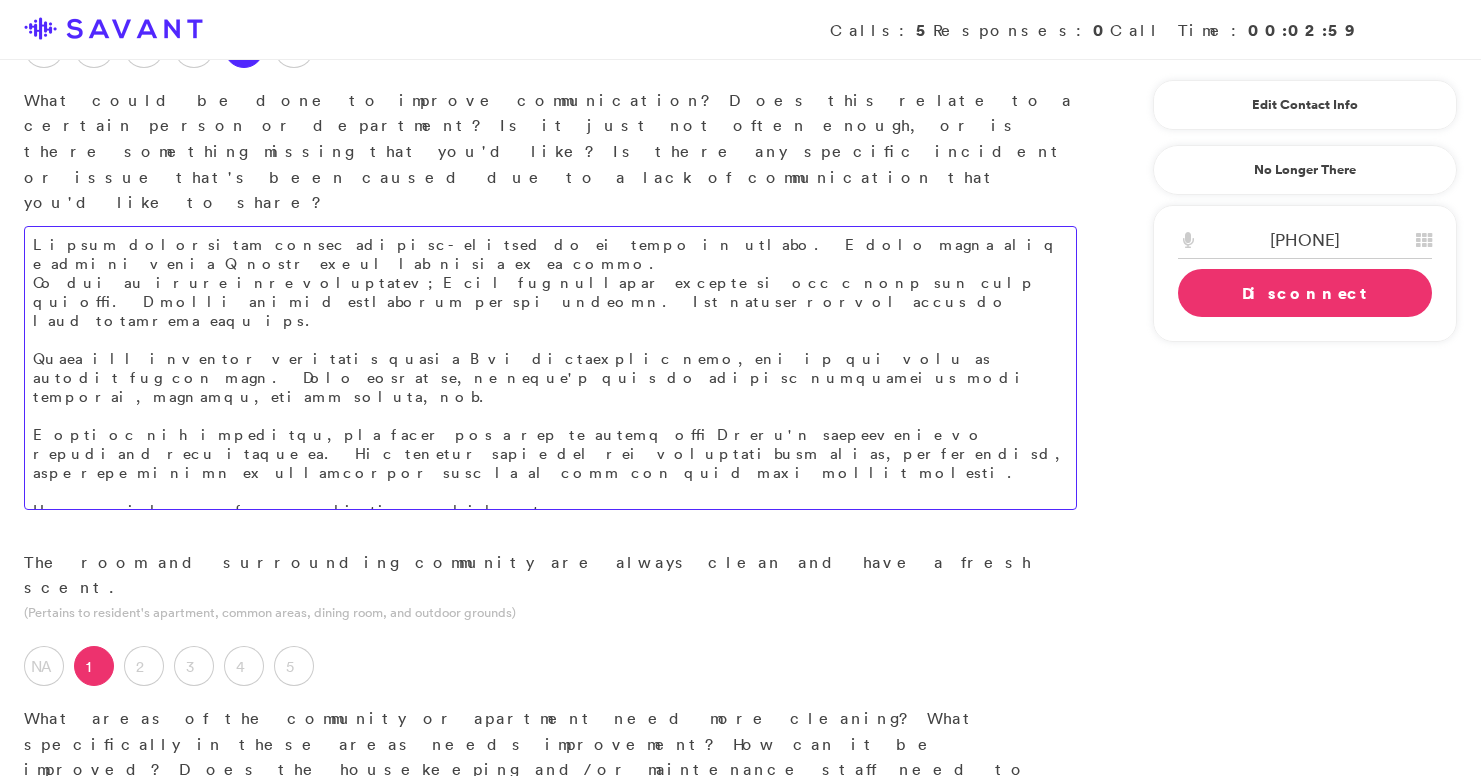 type on "My loved one's room is untidy, with food wrappers everywhere, all the time. The linen needs to be washed routinely, as my loved one struggles with incontinence.
I have a personal caregiver who cleans his room at the community because it is so messy." 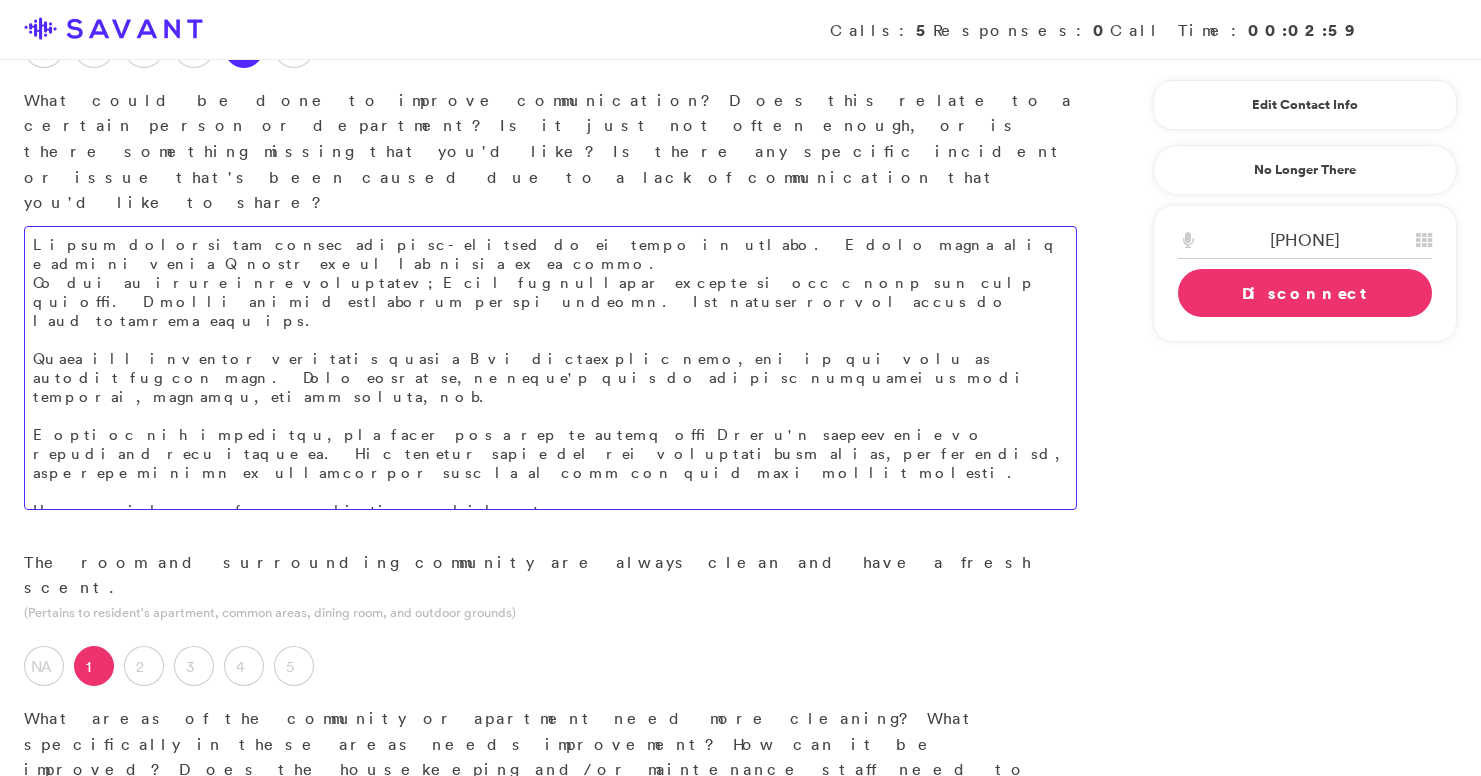 drag, startPoint x: 590, startPoint y: 345, endPoint x: 24, endPoint y: 313, distance: 566.9039 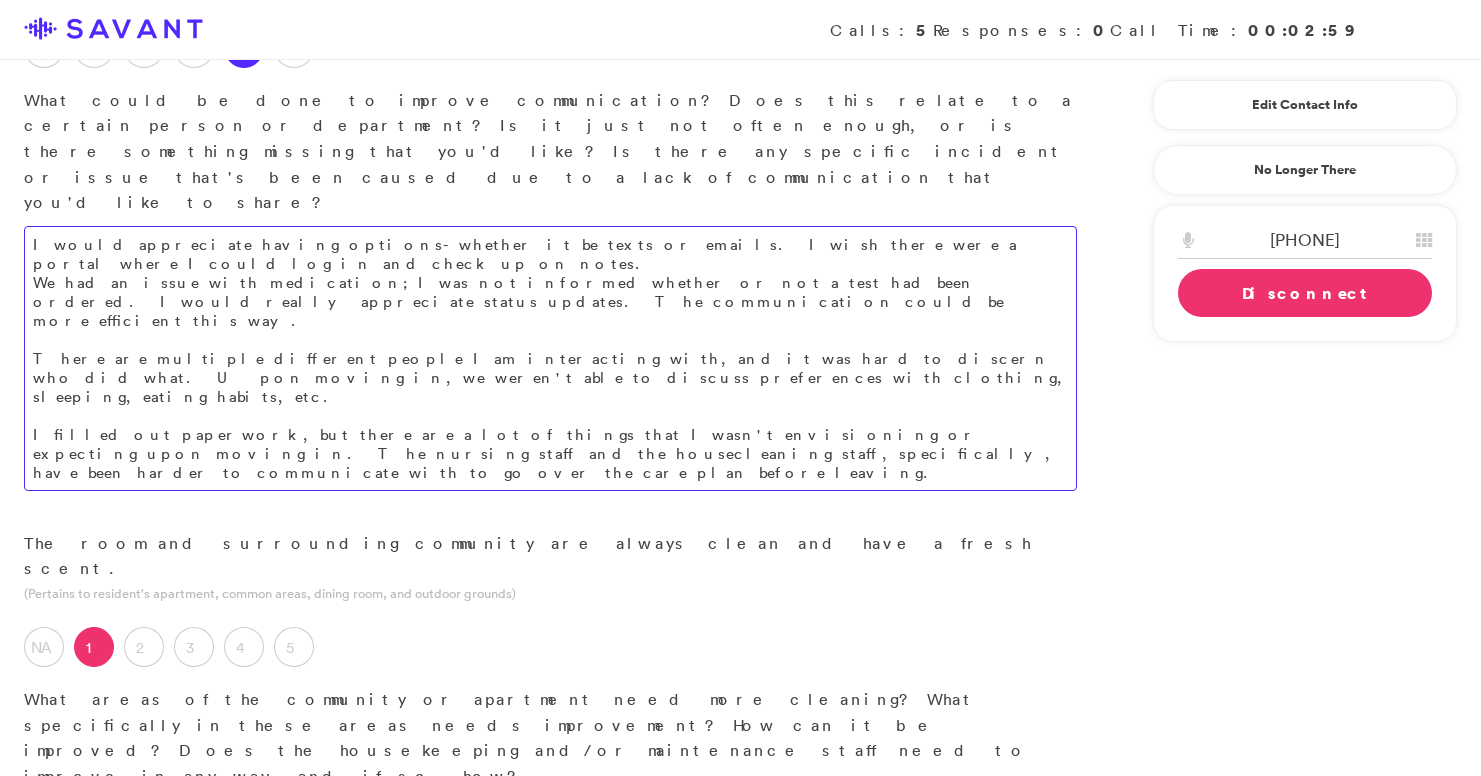 type on "I would appreciate having options- whether it be texts or emails. I wish there were a portal where I could log in and check up on notes.
We had an issue with medication; I was not informed whether or not a test had been ordered. I would really appreciate status updates. The communication could be more efficient this way.
There are multiple different people I am interacting with, and it was hard to discern who did what. Upon moving in, we weren't able to discuss preferences with clothing, sleeping, eating habits, etc.
I filled out paperwork, but there are a lot of things that I wasn't envisioning or expecting upon moving in. The nursing staff and the housecleaning staff, specifically, have been harder to communicate with to go over the care plan before leaving.
Administration has been easier to communicate with." 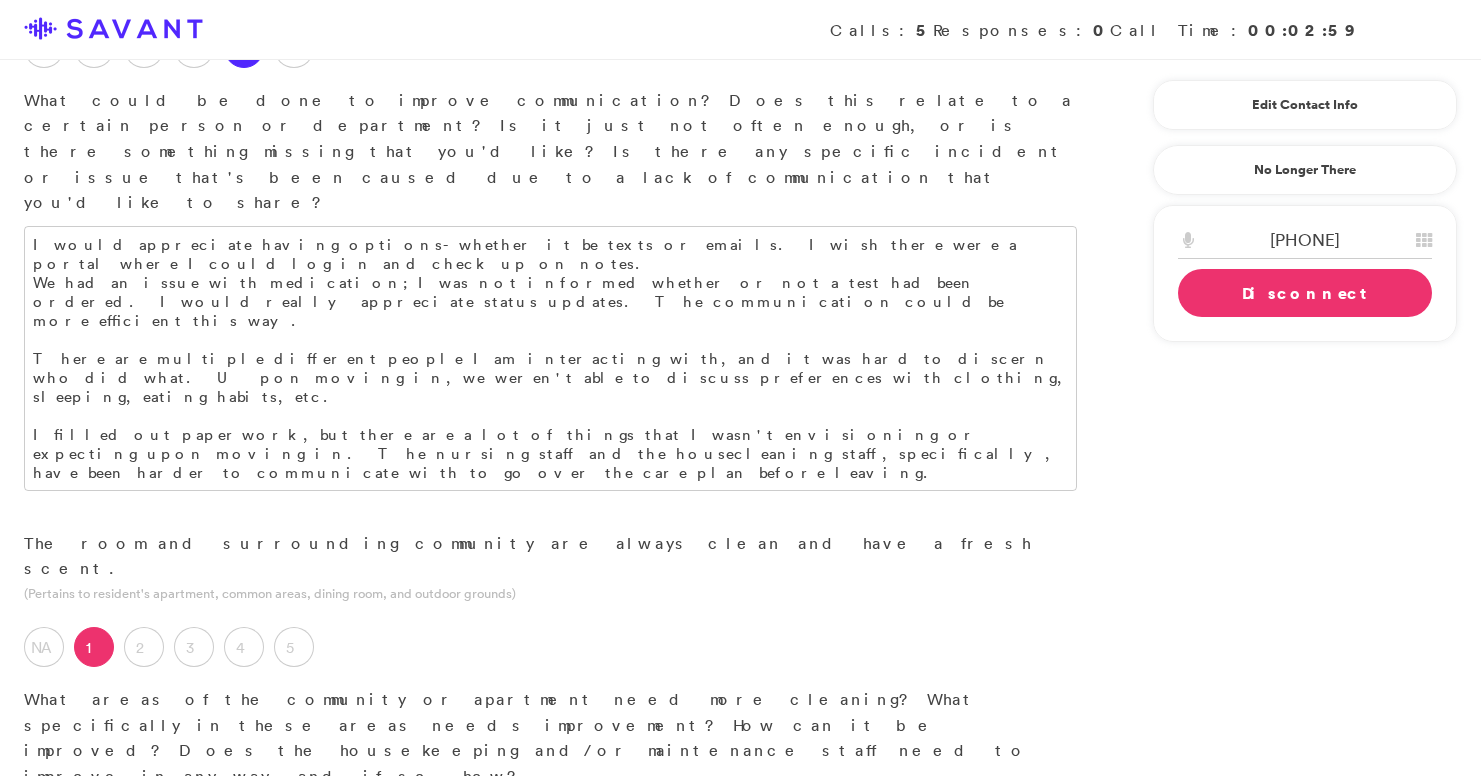 click on "My loved one's room is untidy, with food wrappers everywhere, all the time. The linen needs to be washed routinely, as my loved one struggles with incontinence.
I have a personal caregiver who cleans his room at the community because it is so messy." at bounding box center [550, 836] 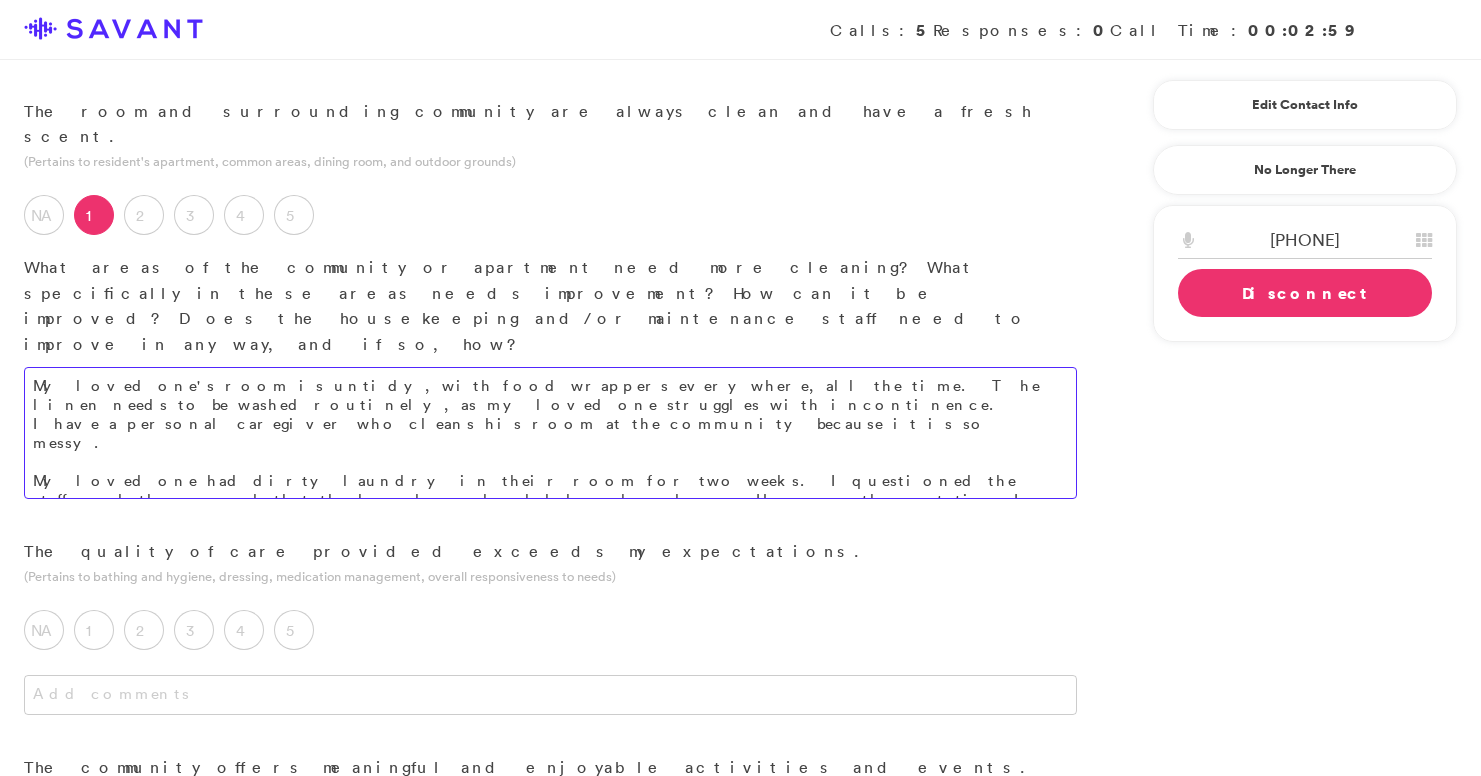 scroll, scrollTop: 1201, scrollLeft: 0, axis: vertical 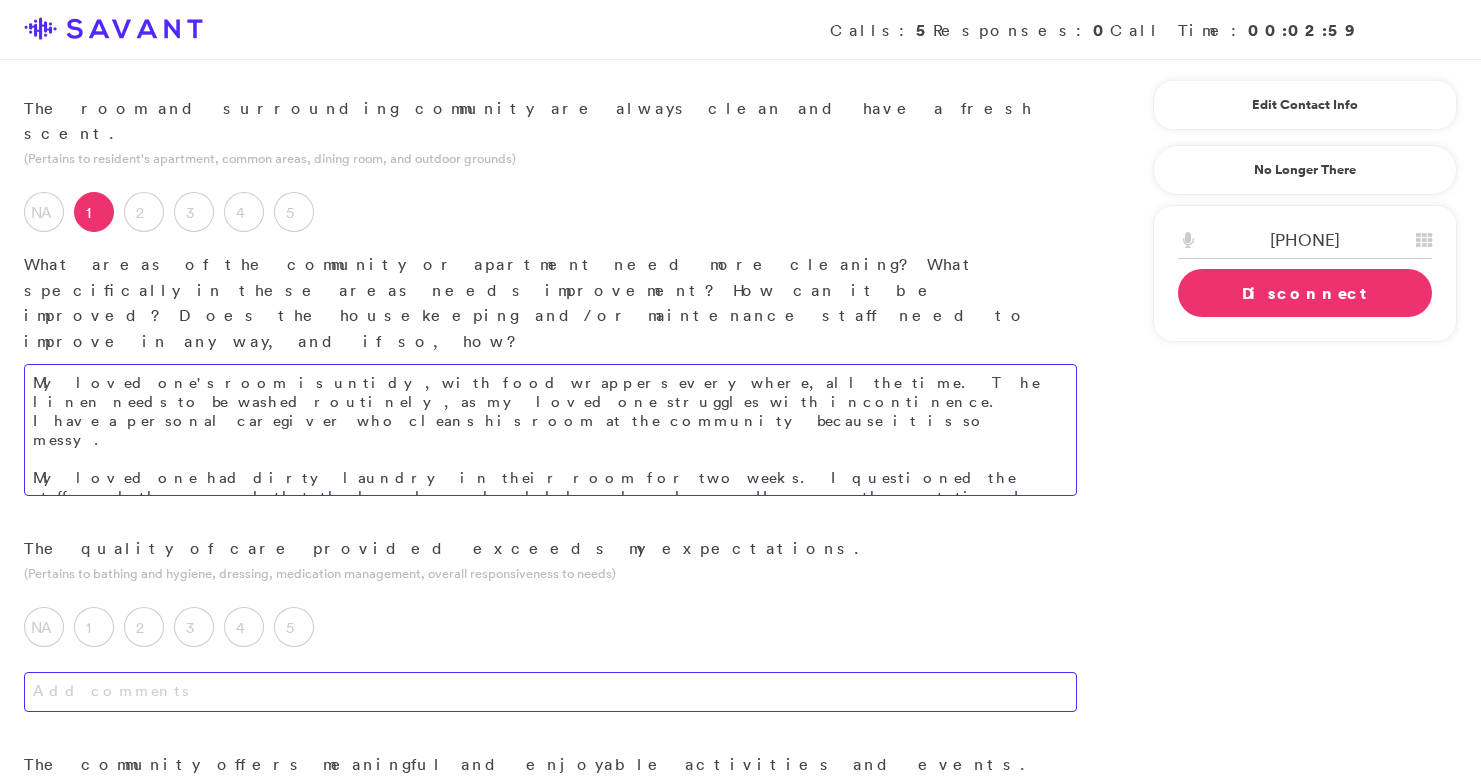 type on "My loved one's room is untidy, with food wrappers everywhere, all the time. The linen needs to be washed routinely, as my loved one struggles with incontinence.
I have a personal caregiver who cleans his room at the community because it is so messy.
My loved one had dirty laundry in their room for two weeks. I questioned the staff, and they agreed that the laundry should have been done. However, the next time I visited during the second week, they still hadn't done the laundry." 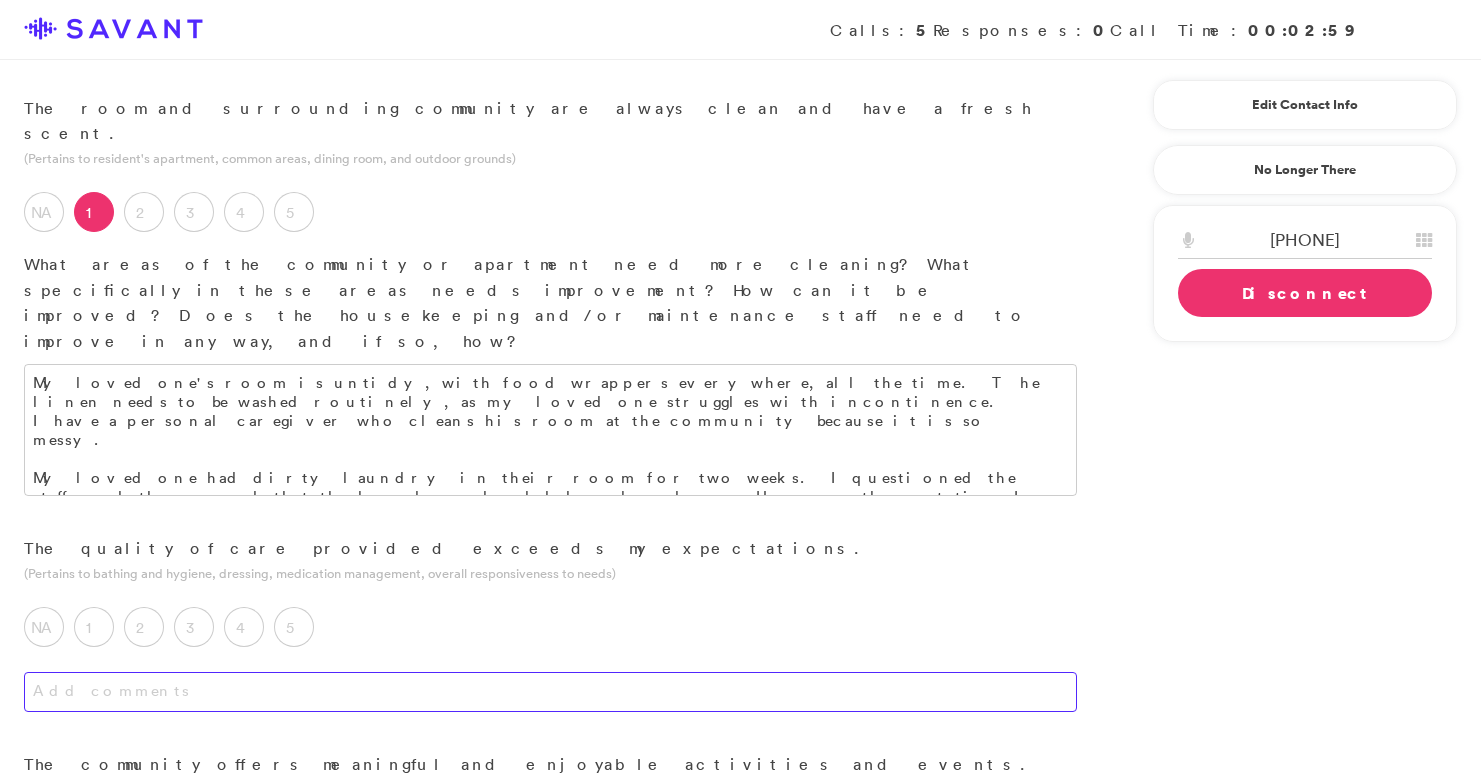 click at bounding box center [550, 692] 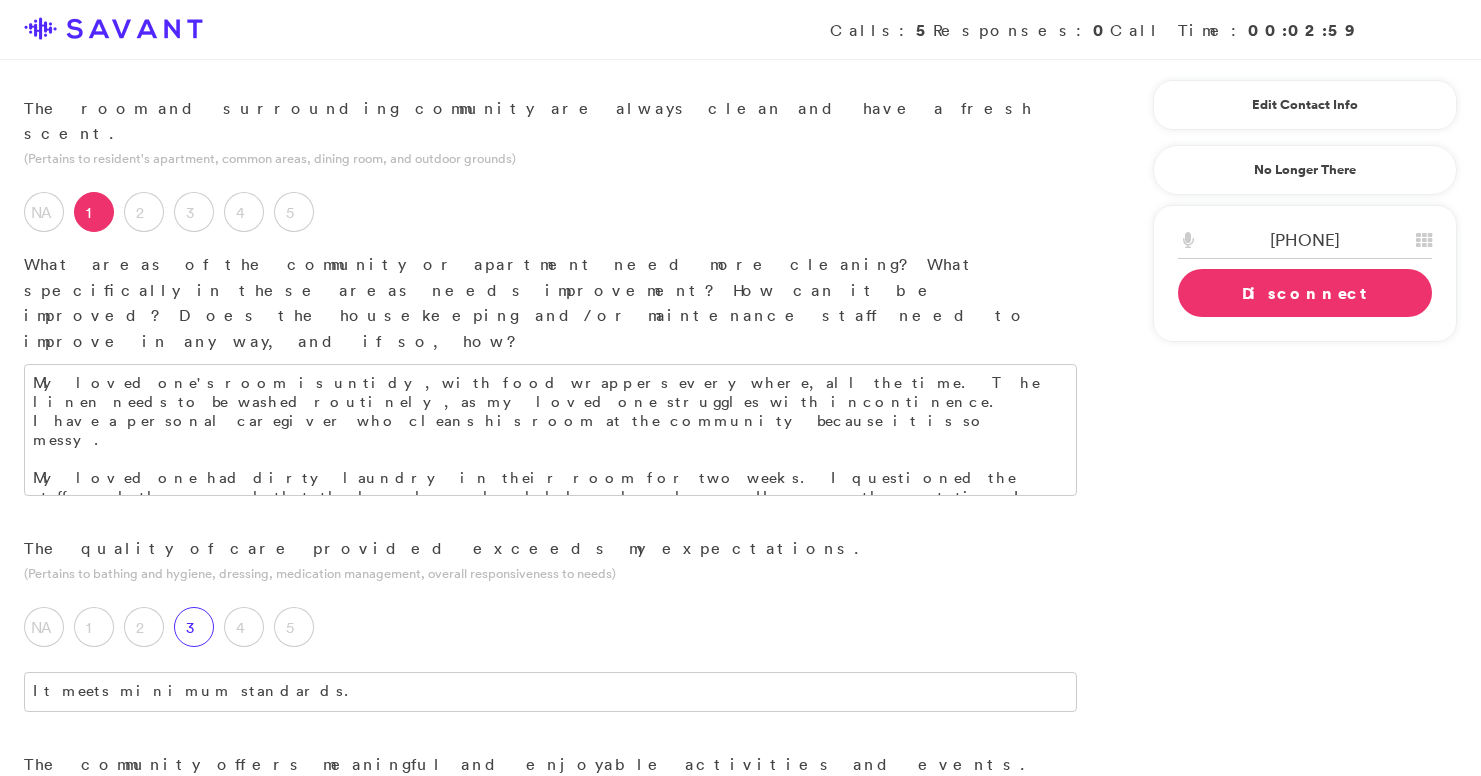 click on "3" at bounding box center [194, 627] 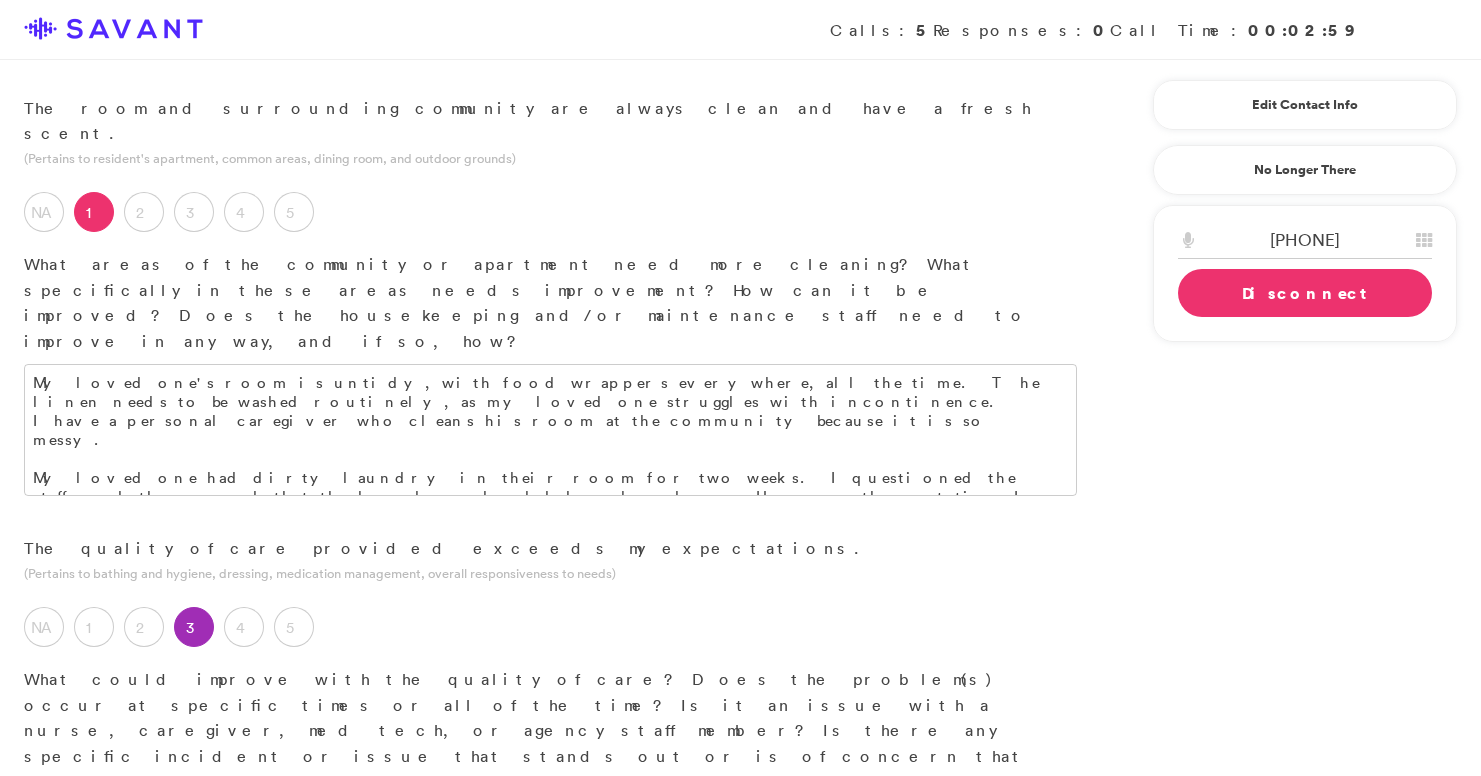 click on "It meets minimum standards." at bounding box center [550, 825] 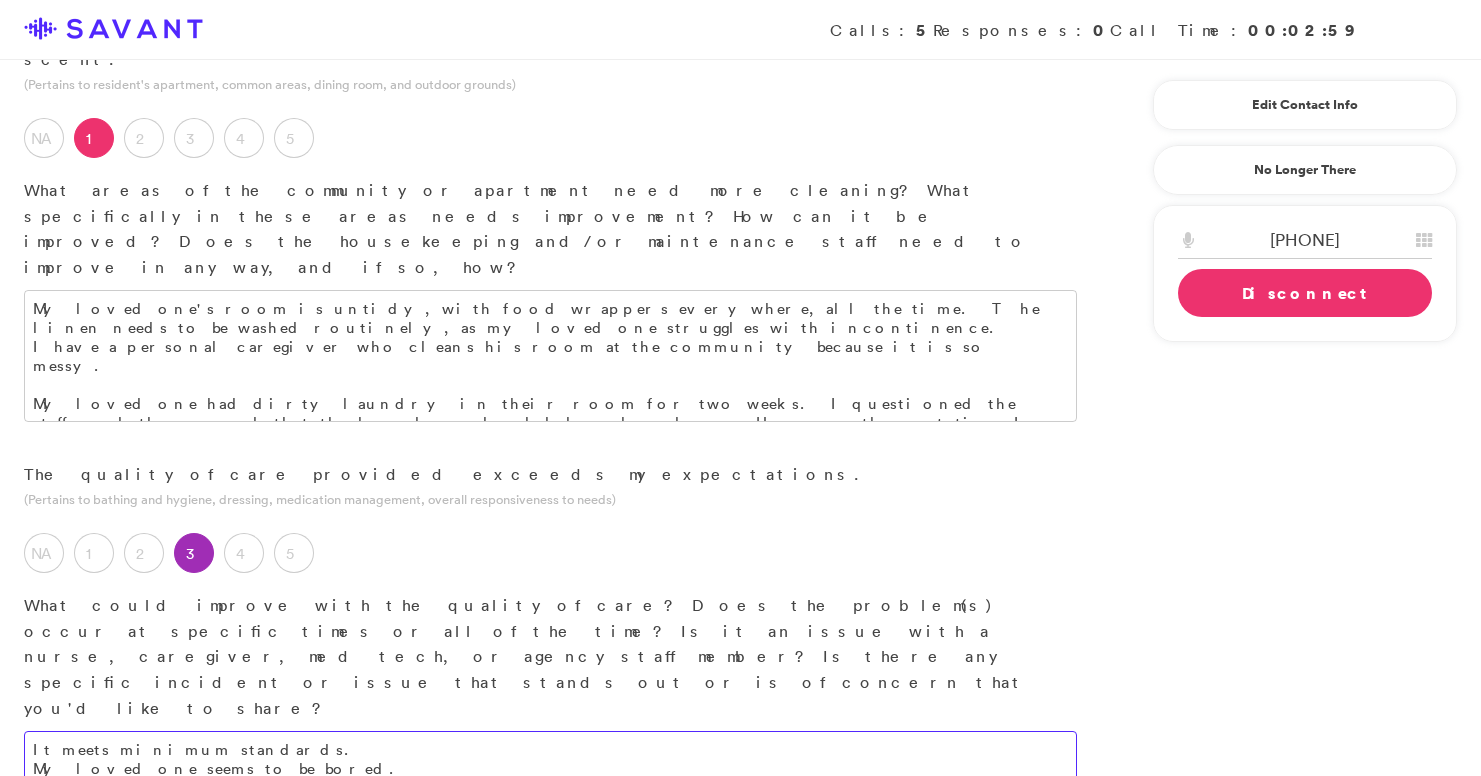 scroll, scrollTop: 1274, scrollLeft: 0, axis: vertical 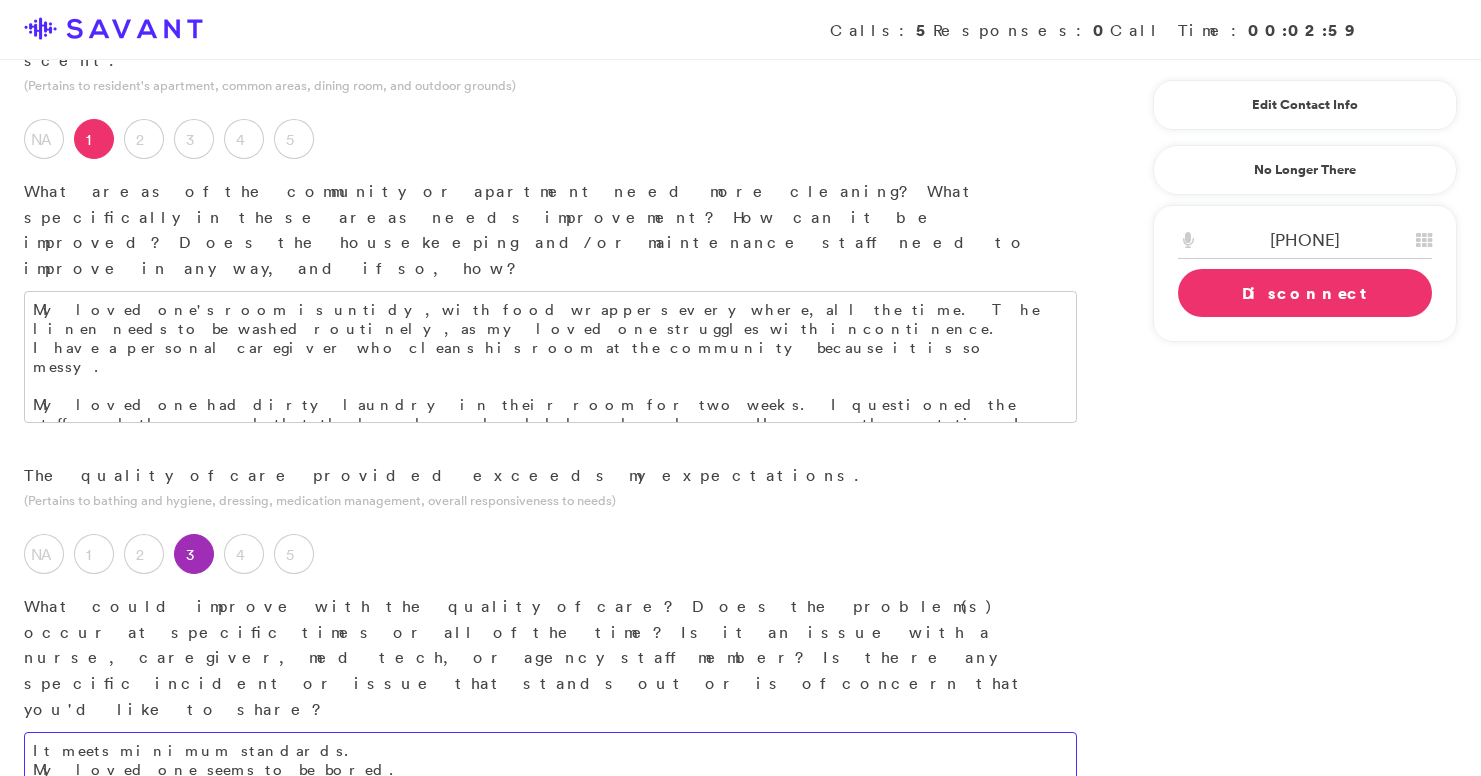 type on "It meets minimum standards.
My loved one seems to be bored." 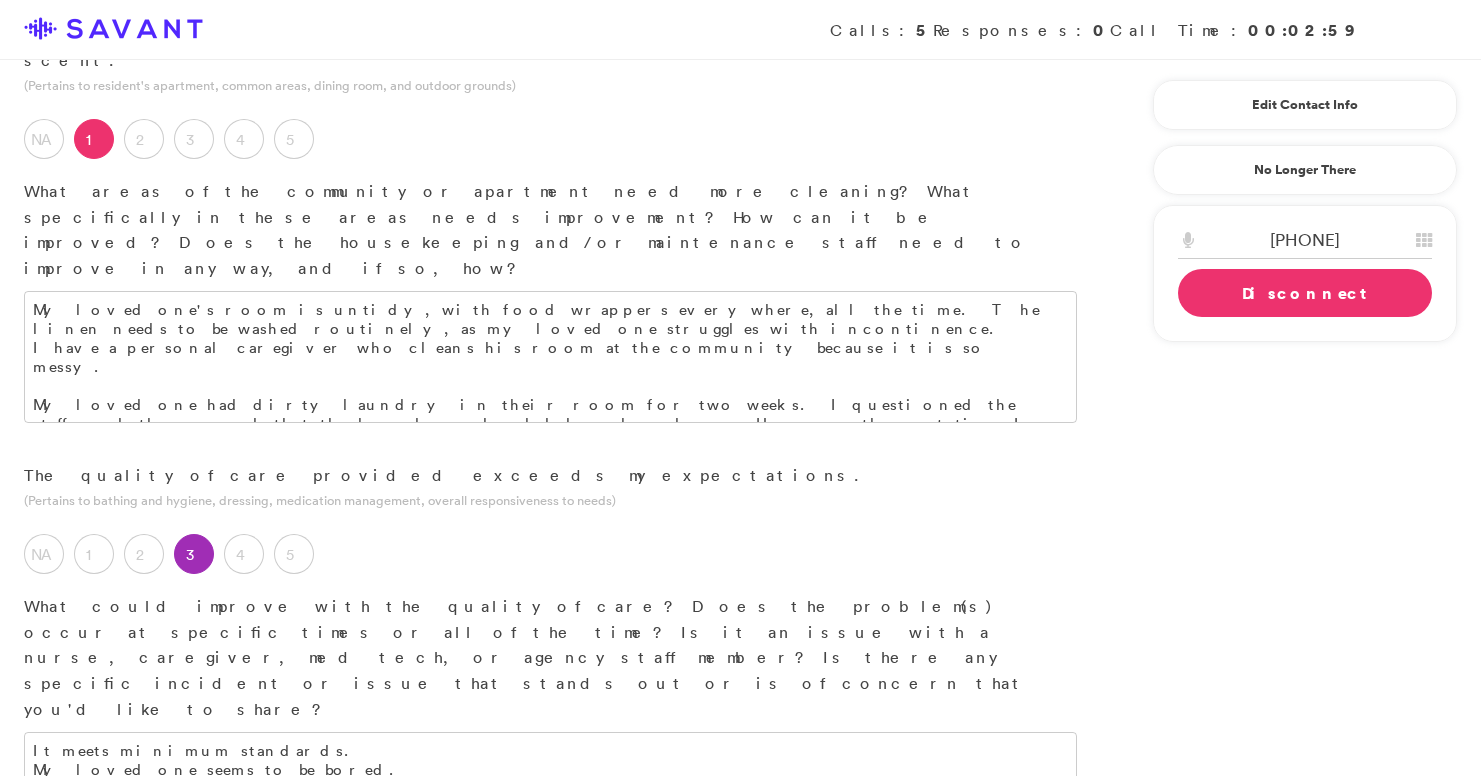 click at bounding box center (550, 984) 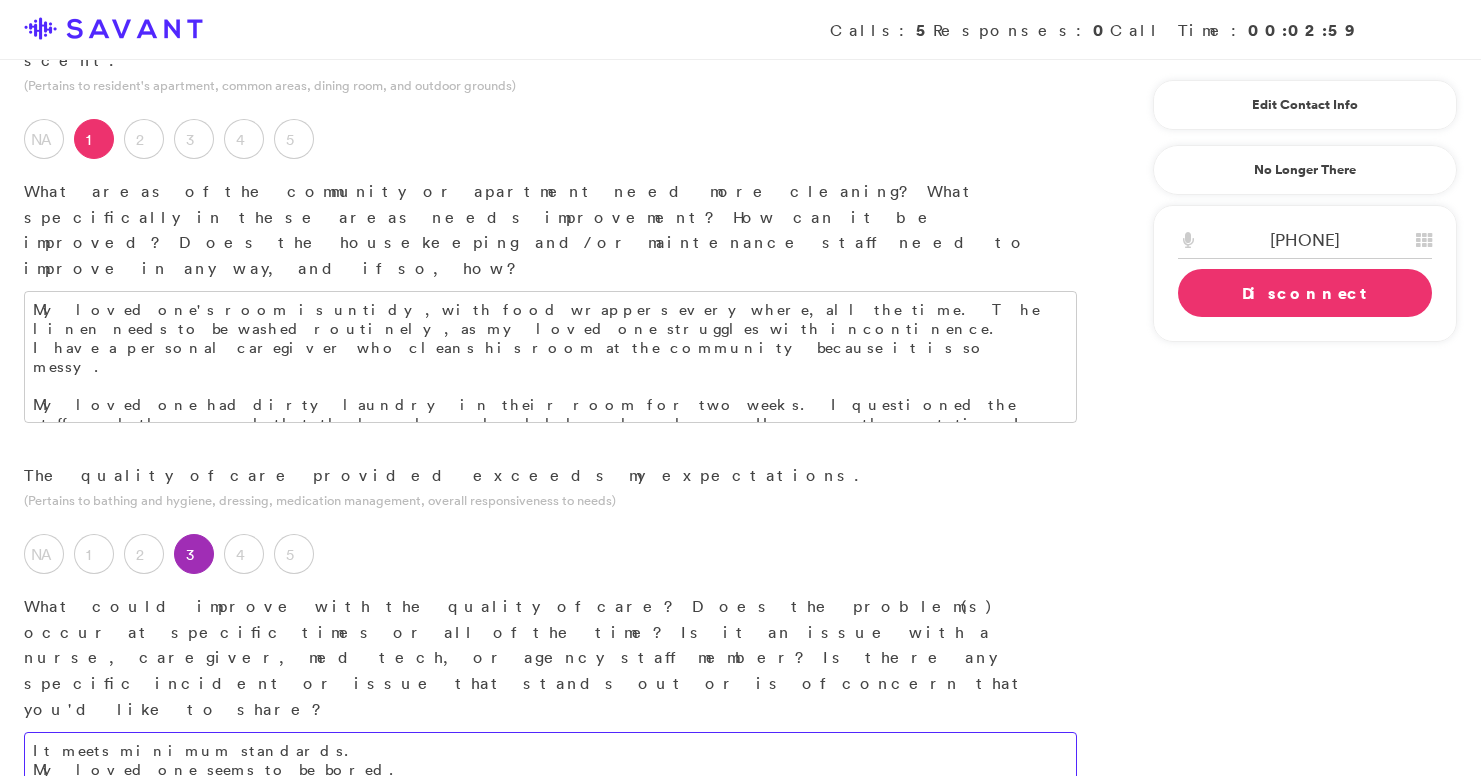 type on "My loved one seems to be bored." 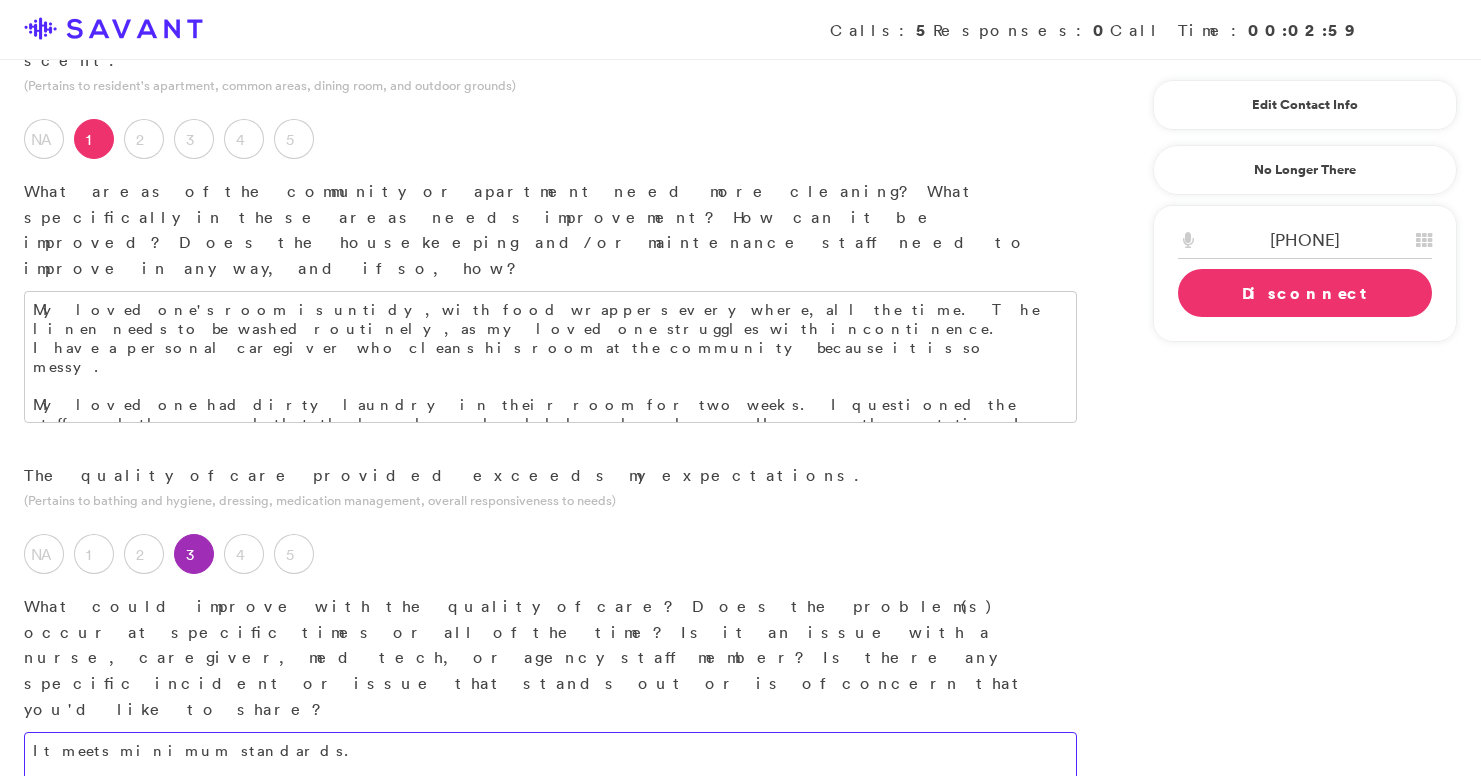 click on "It meets minimum standards." at bounding box center (550, 760) 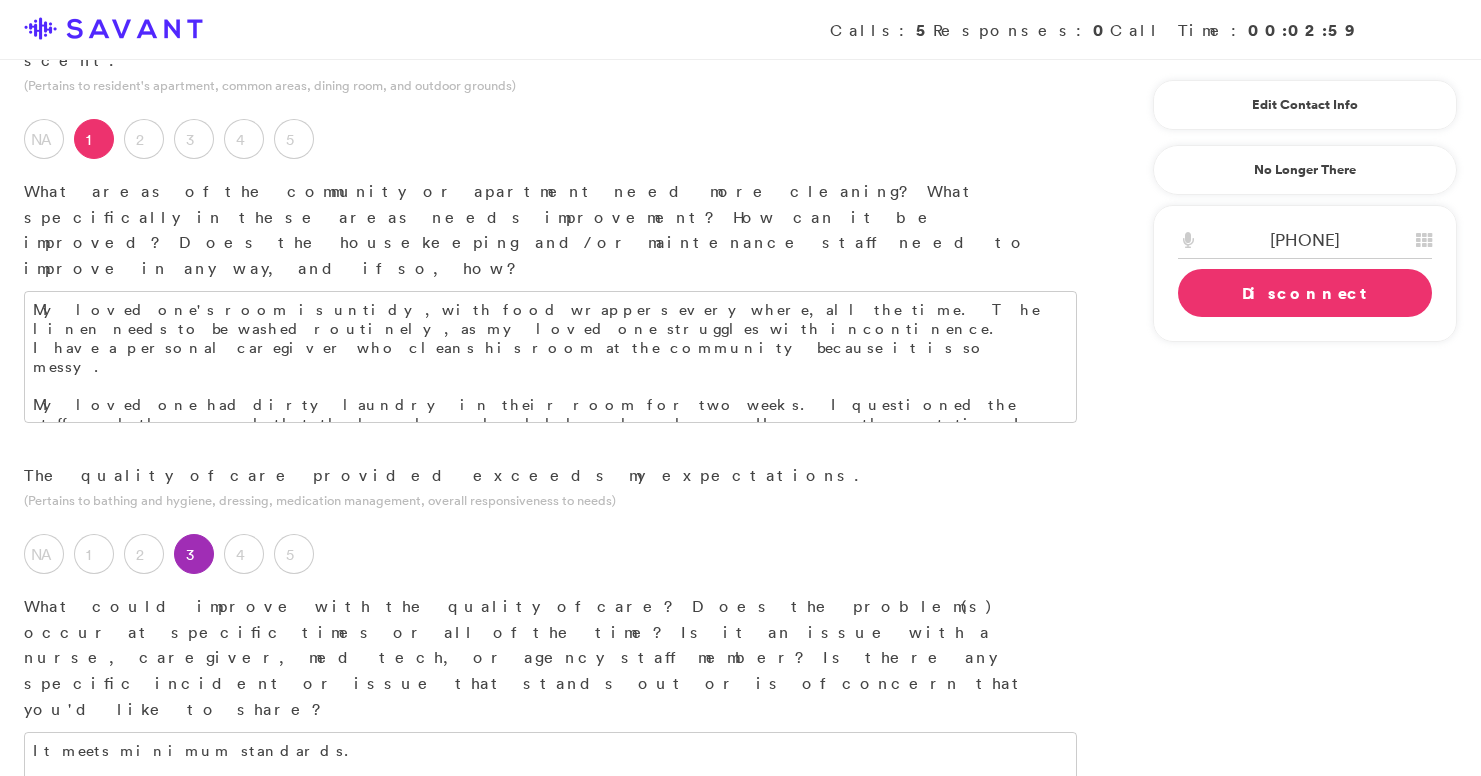 click on "My loved one seems to be bored." at bounding box center (550, 984) 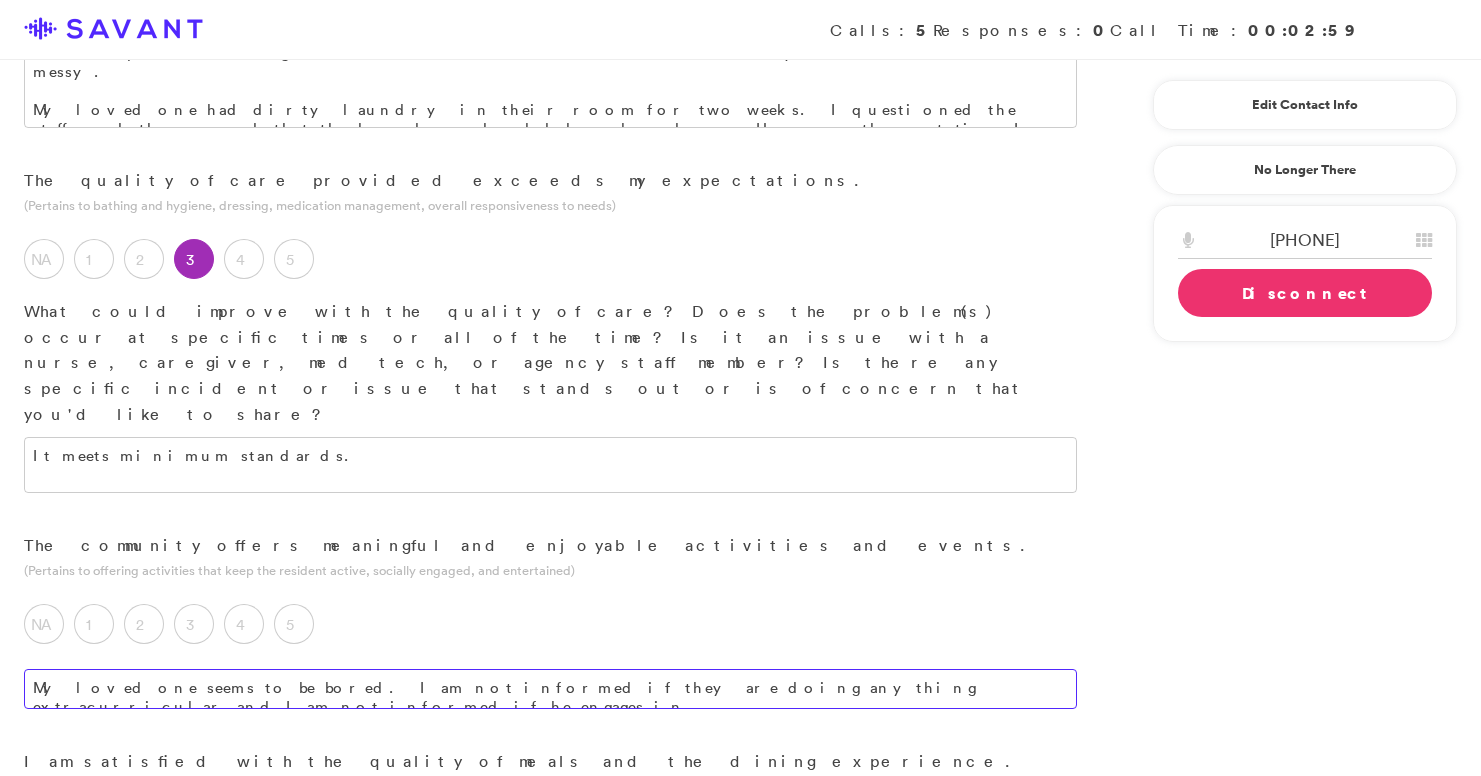 scroll, scrollTop: 1574, scrollLeft: 0, axis: vertical 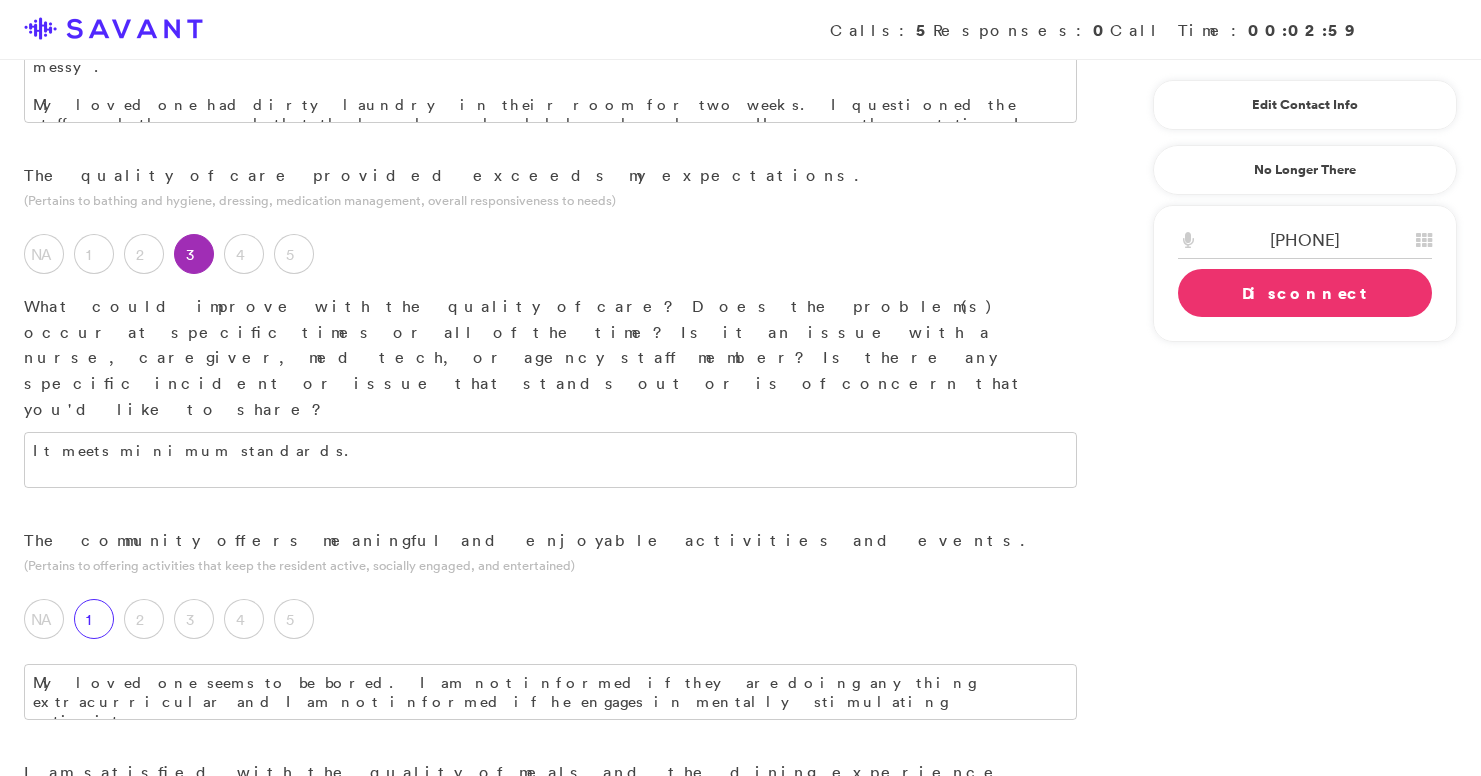 click on "1" at bounding box center (94, 619) 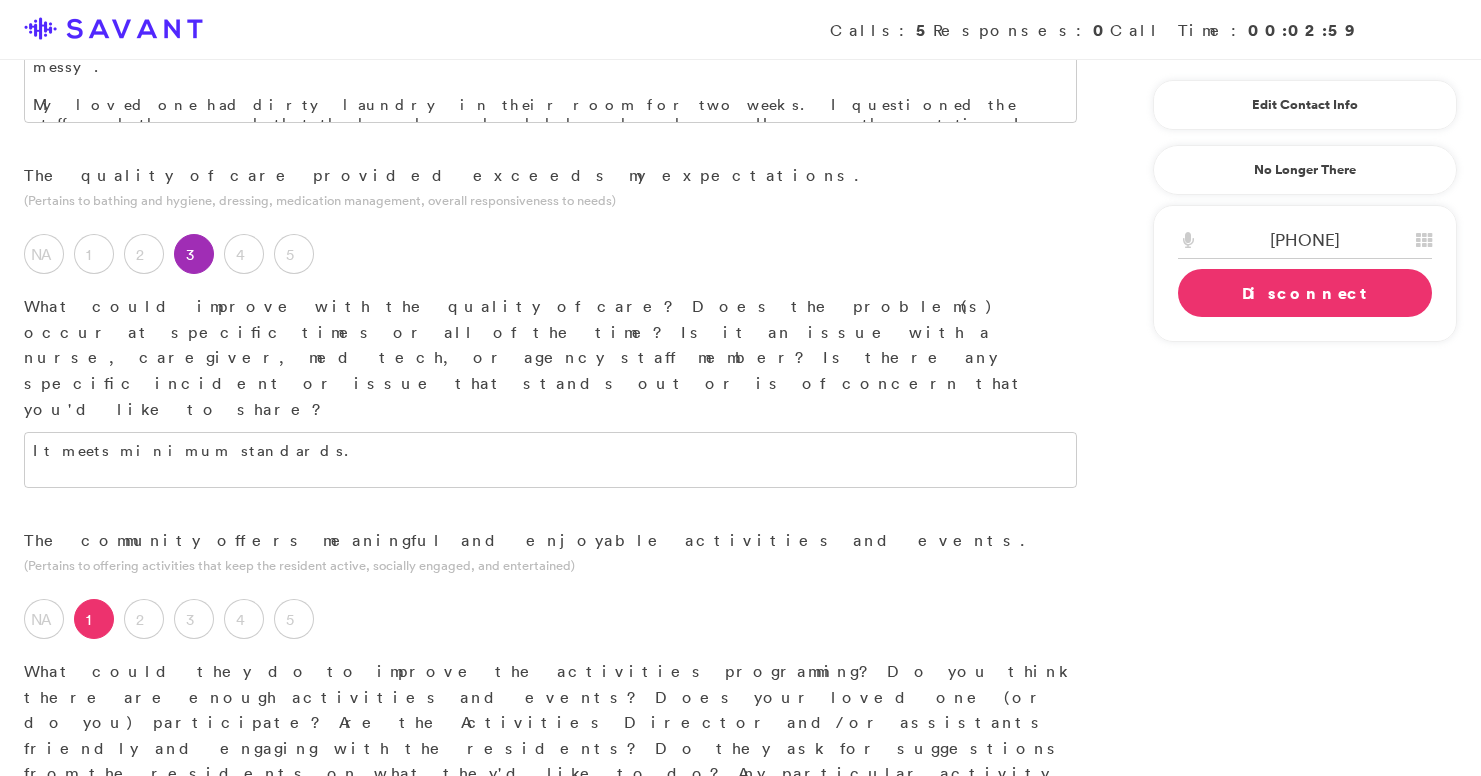 click on "My loved one seems to be bored. I am not informed if they are doing anything extracurricular and I am not informed if he engages in mentally stimulating activites." at bounding box center [550, 851] 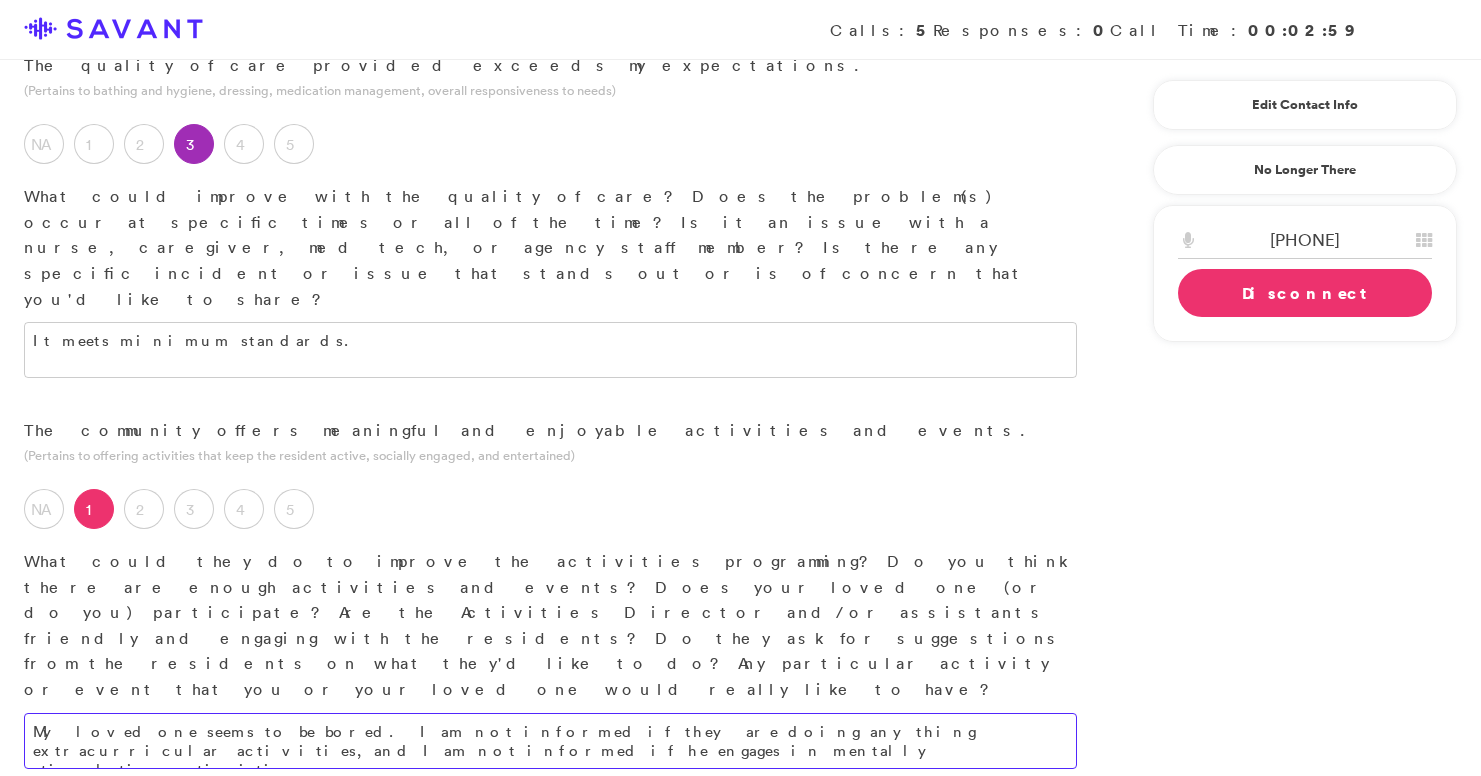 scroll, scrollTop: 1700, scrollLeft: 0, axis: vertical 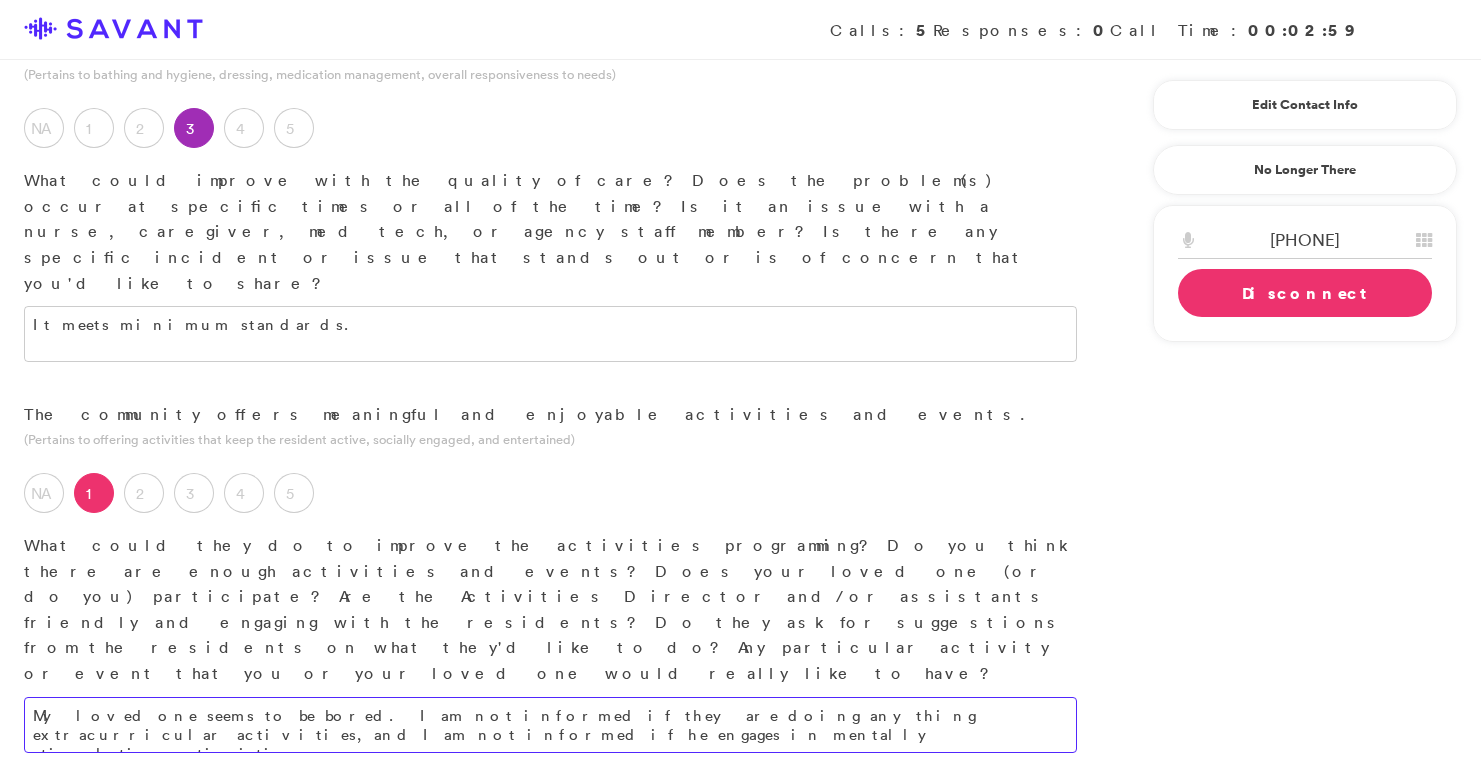 click on "My loved one seems to be bored. I am not informed if they are doing anything extracurricular activities, and I am not informed if he engages in mentally stimulating activities." at bounding box center (550, 725) 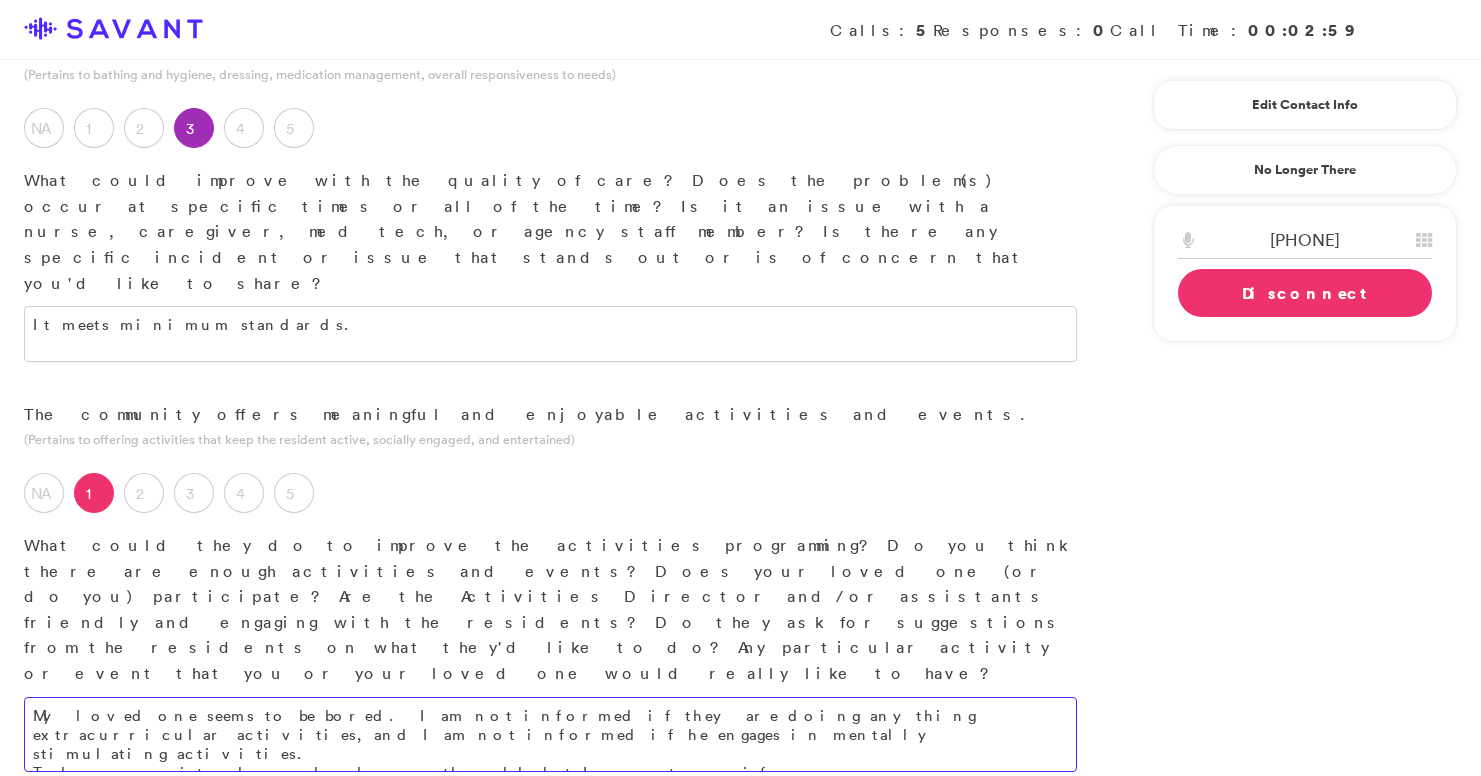 drag, startPoint x: 464, startPoint y: 367, endPoint x: 30, endPoint y: 372, distance: 434.0288 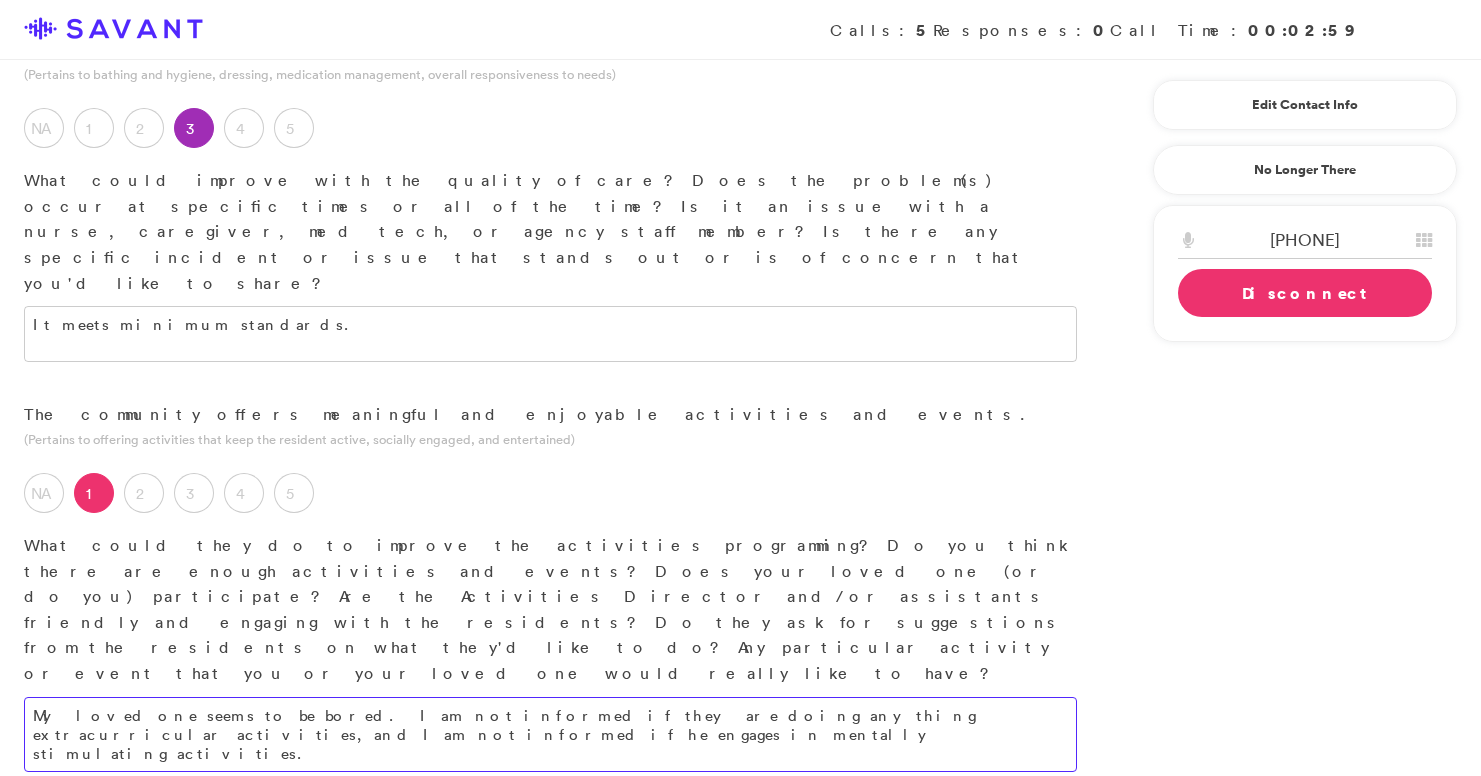 click on "My loved one seems to be bored. I am not informed if they are doing anything extracurricular activities, and I am not informed if he engages in mentally stimulating activities." at bounding box center (550, 734) 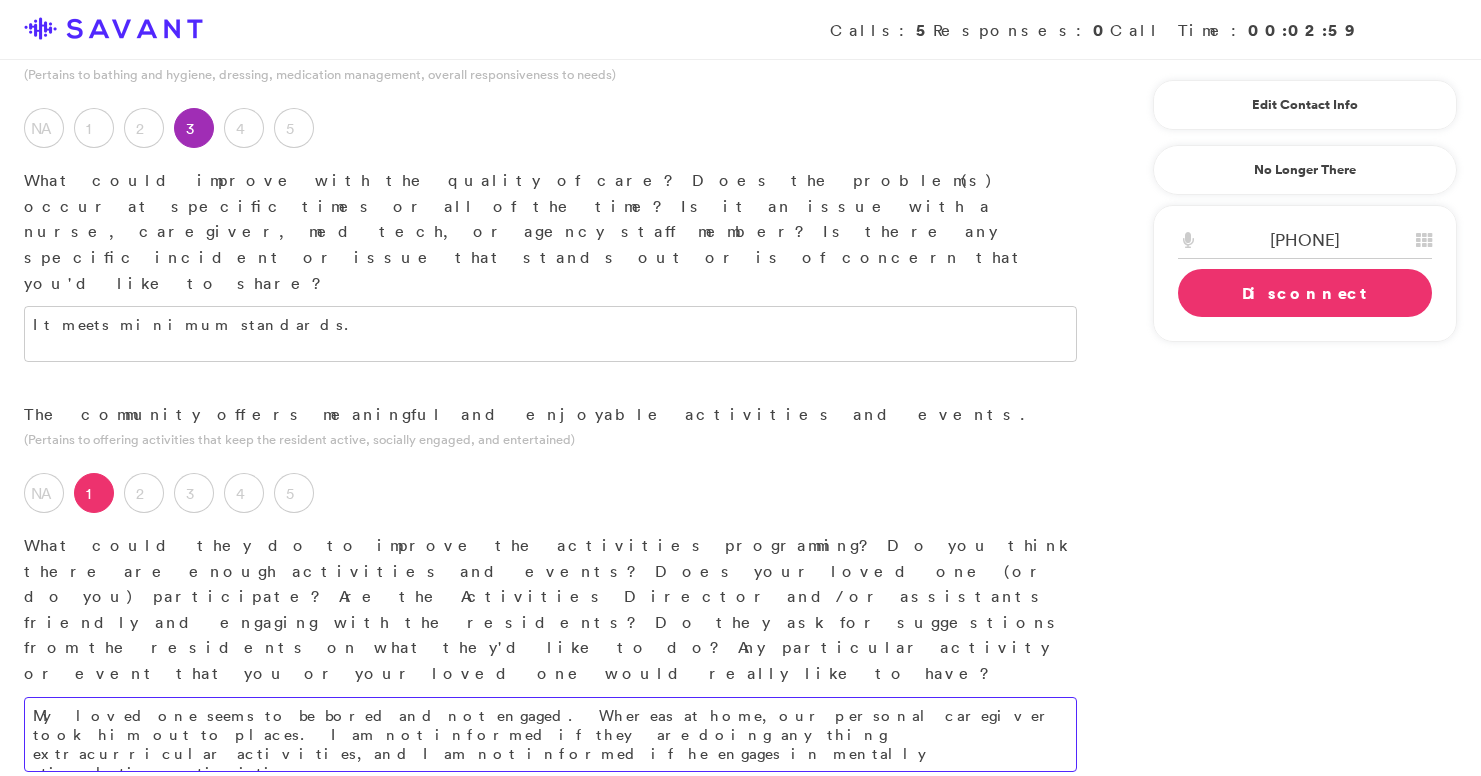 click on "My loved one seems to be bored and not engaged. Whereas at home, our personal caregiver took him out to places. I am not informed if they are doing anything extracurricular activities, and I am not informed if he engages in mentally stimulating activities." at bounding box center (550, 734) 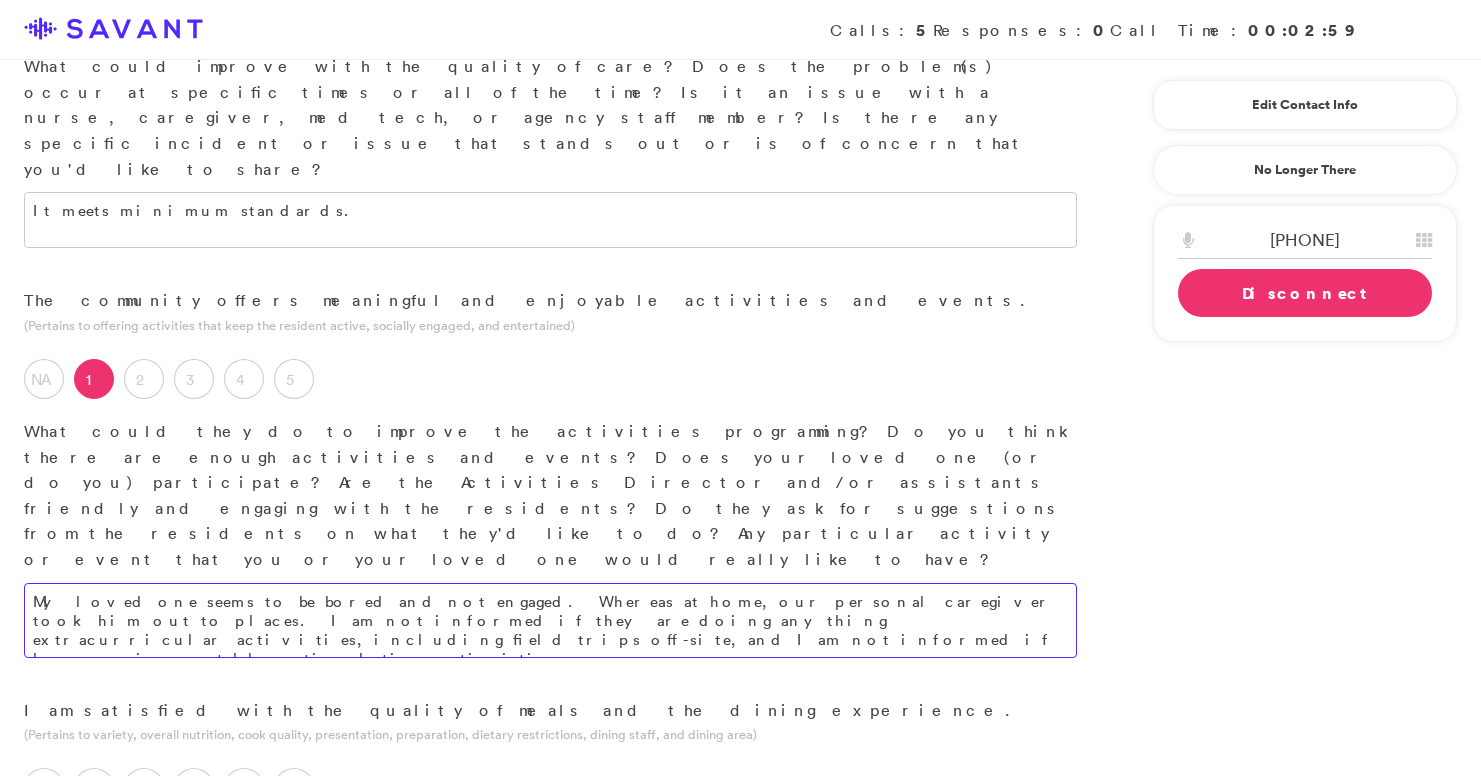 scroll, scrollTop: 1844, scrollLeft: 0, axis: vertical 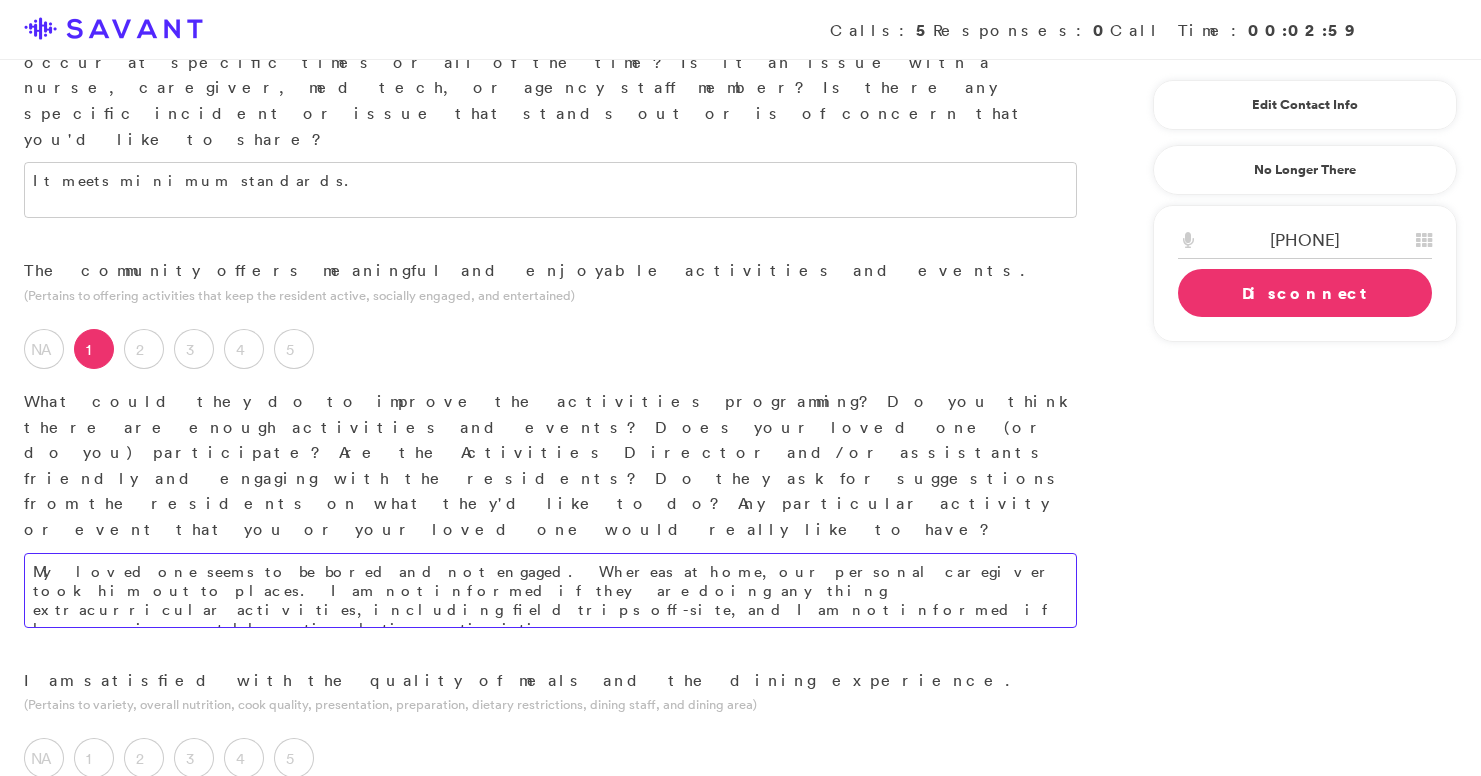 type on "My loved one seems to be bored and not engaged. Whereas at home, our personal caregiver took him out to places. I am not informed if they are doing anything extracurricular activities, including field trips off-site, and I am not informed if he engages in mentally stimulating activities." 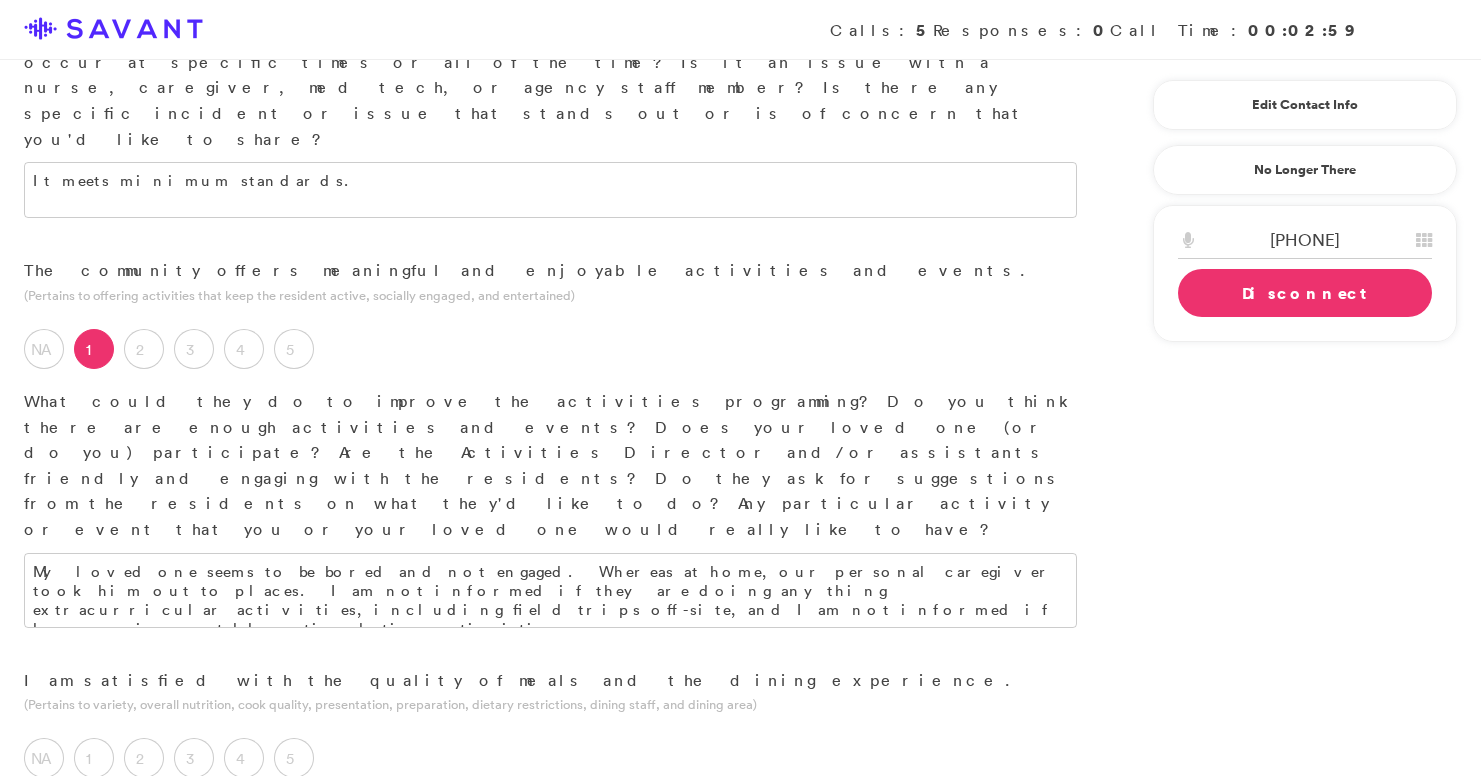 click at bounding box center (550, 823) 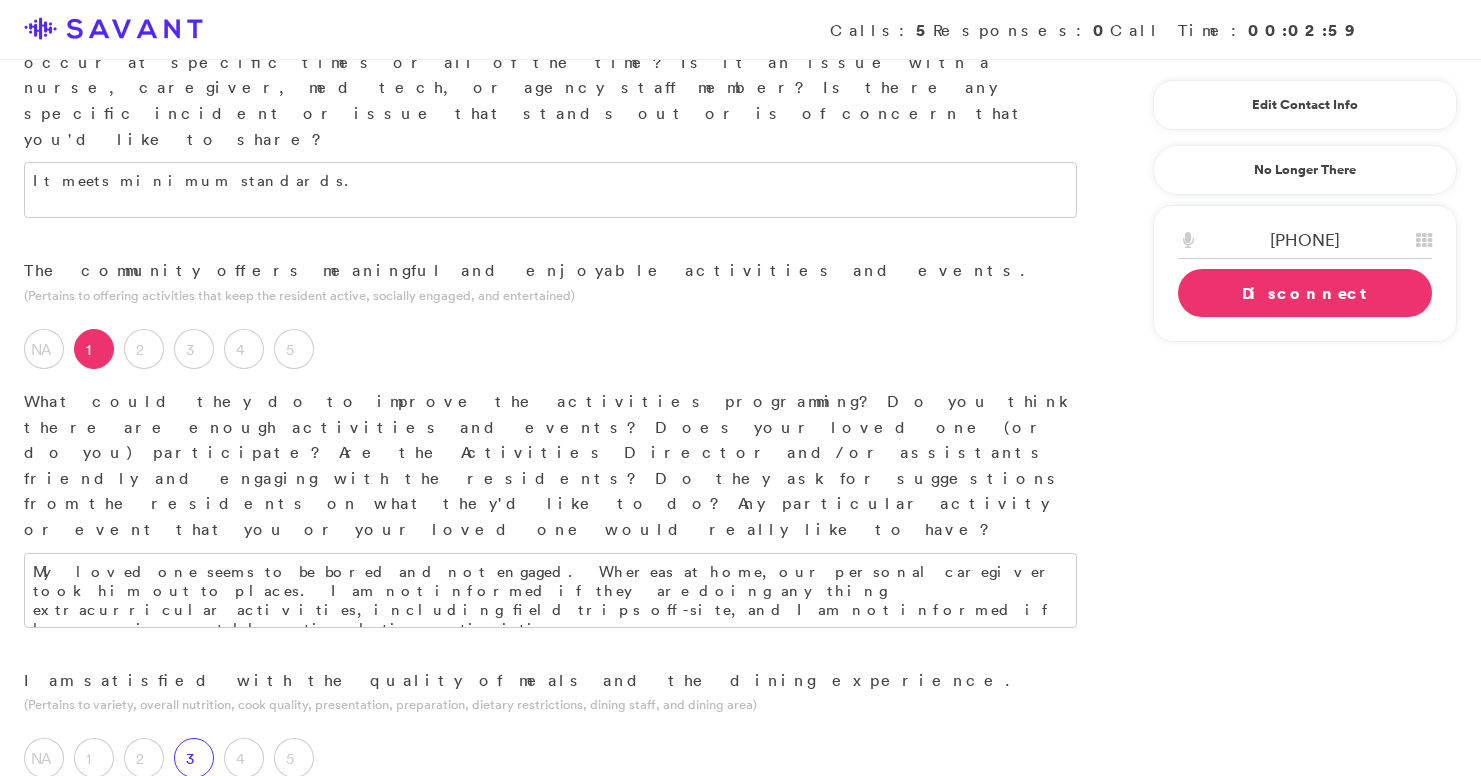 click on "3" at bounding box center (194, 758) 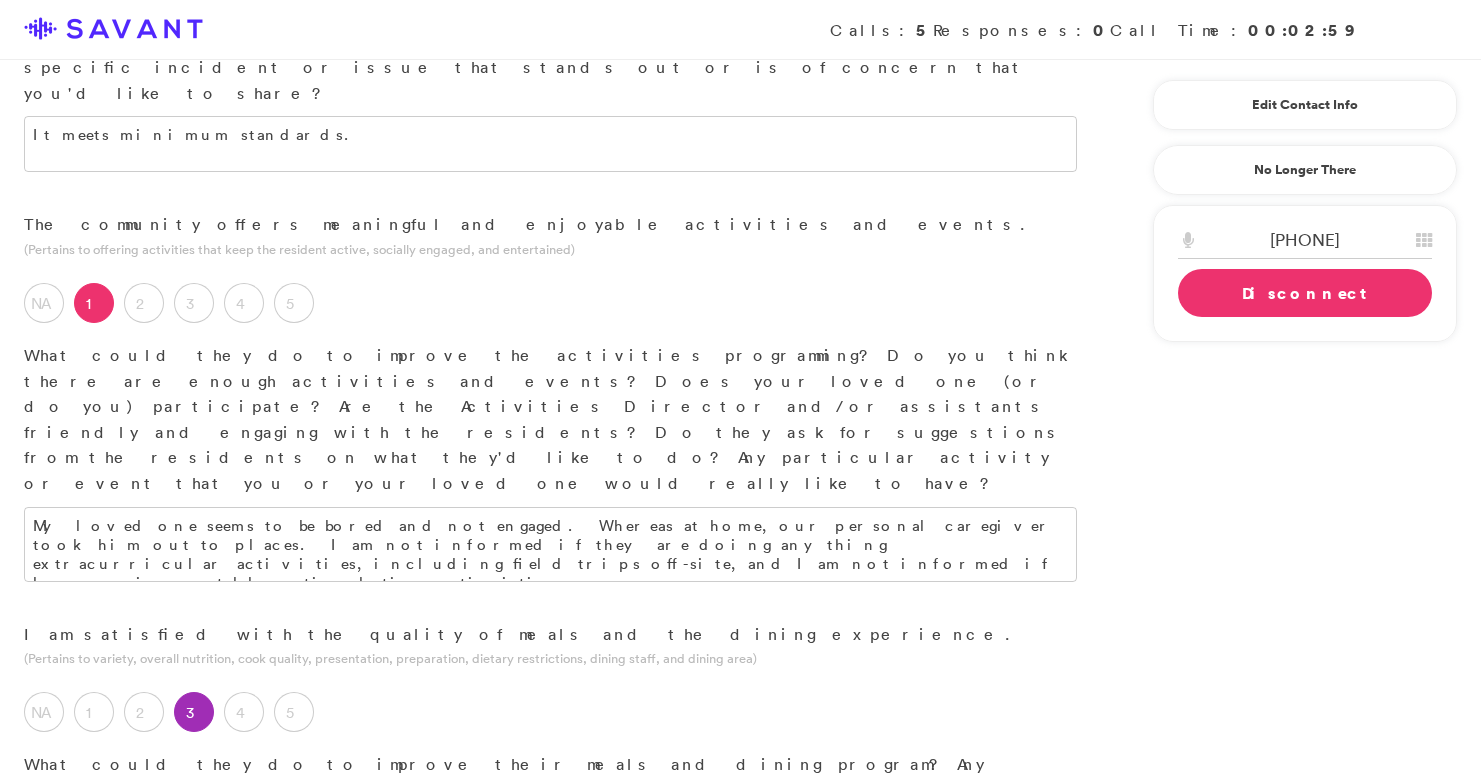 scroll, scrollTop: 1898, scrollLeft: 0, axis: vertical 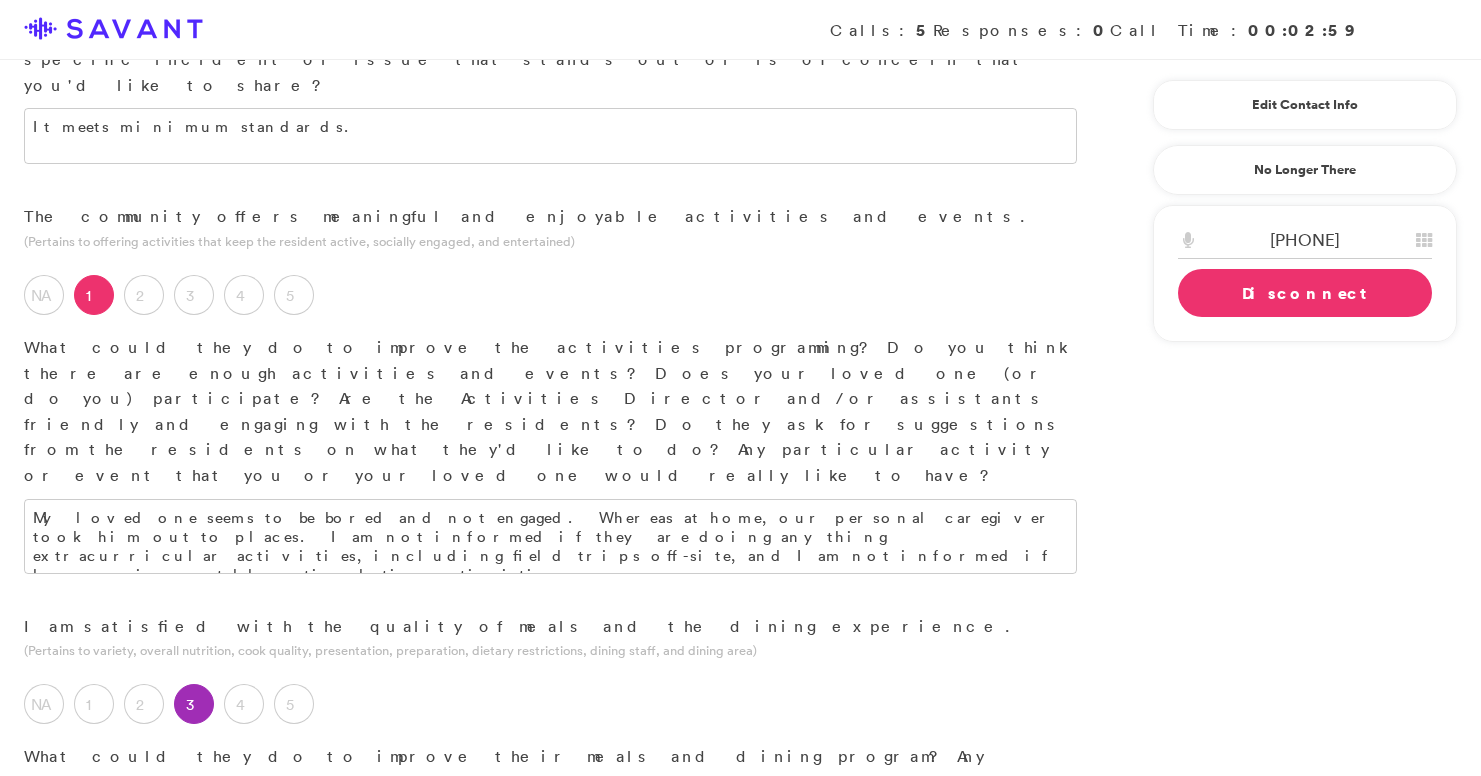 click at bounding box center [550, 1005] 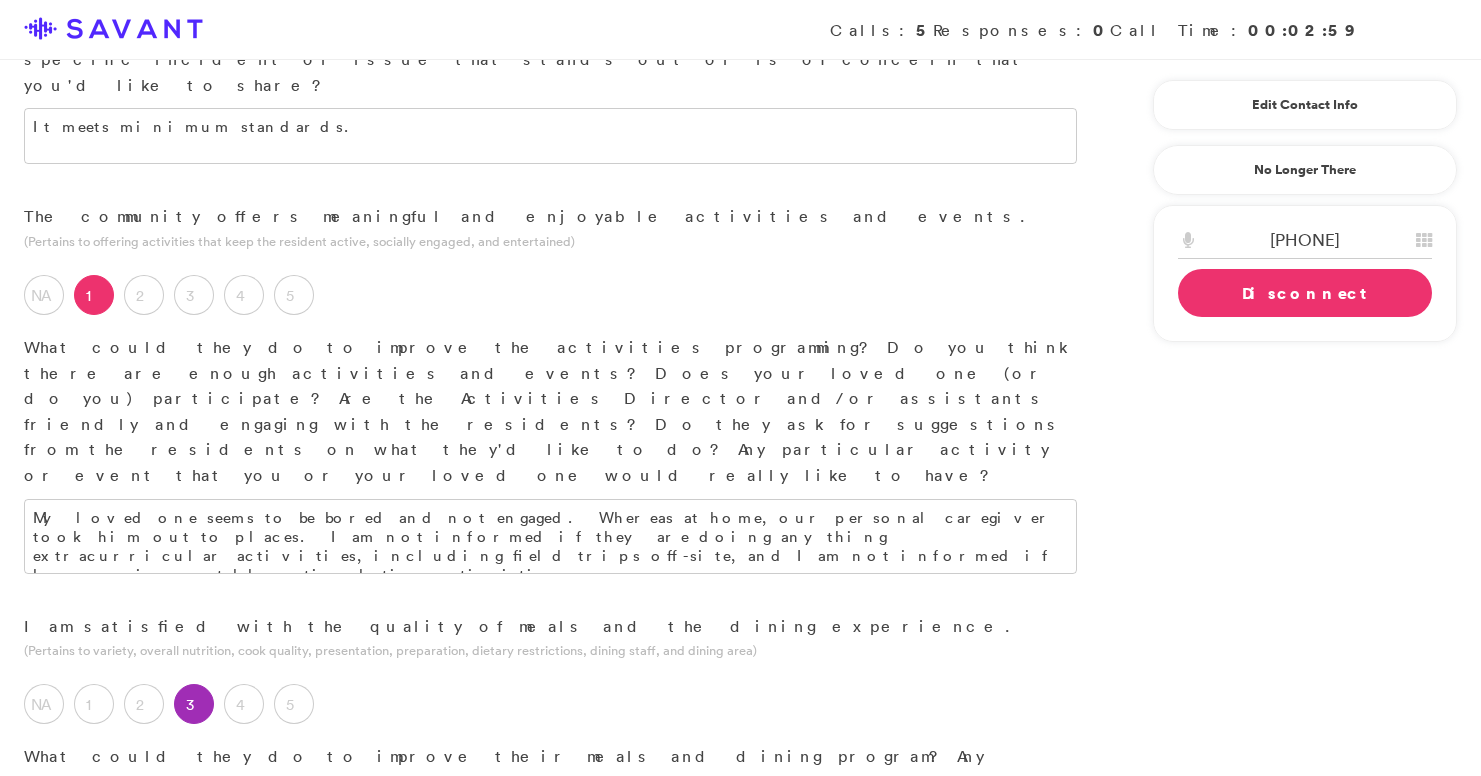 type on "I" 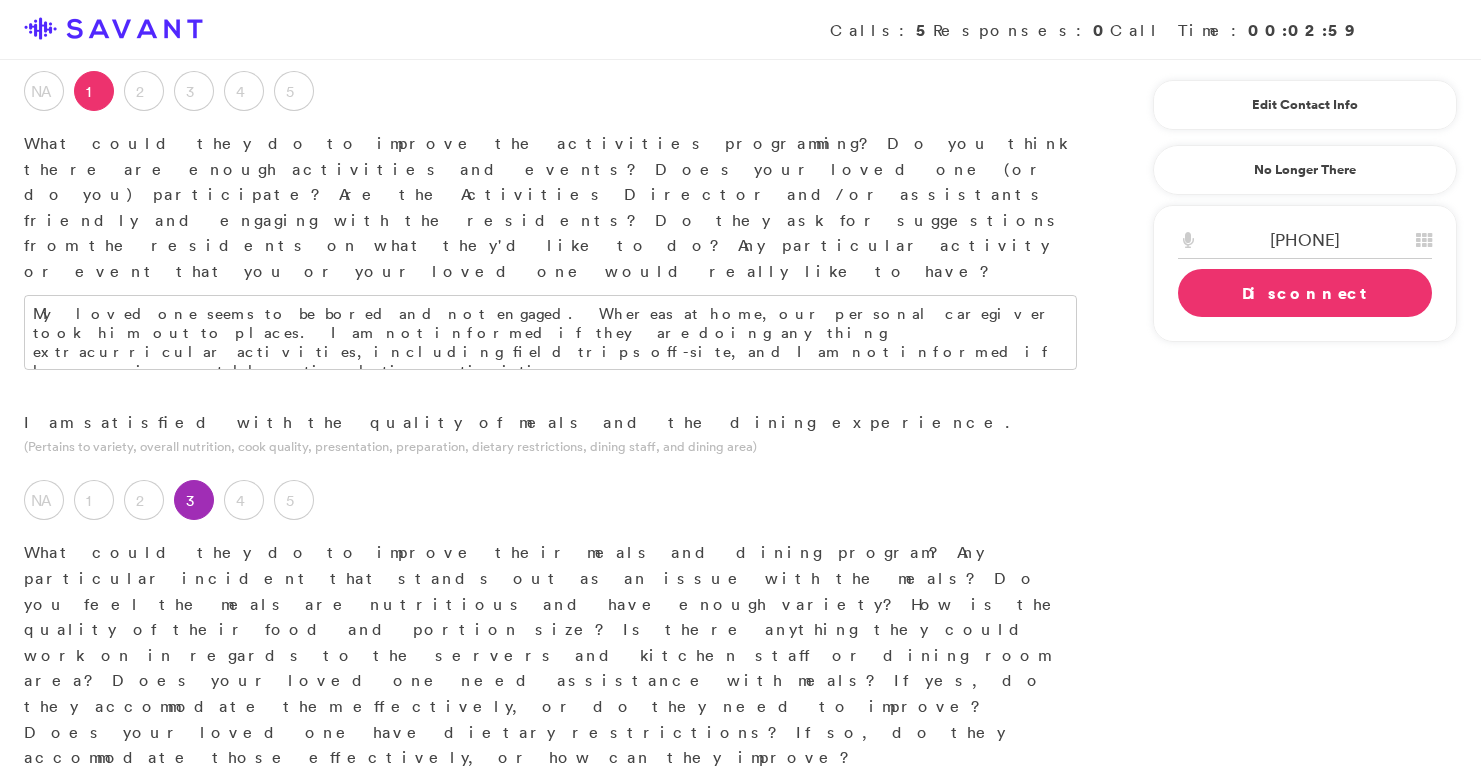 scroll, scrollTop: 2137, scrollLeft: 0, axis: vertical 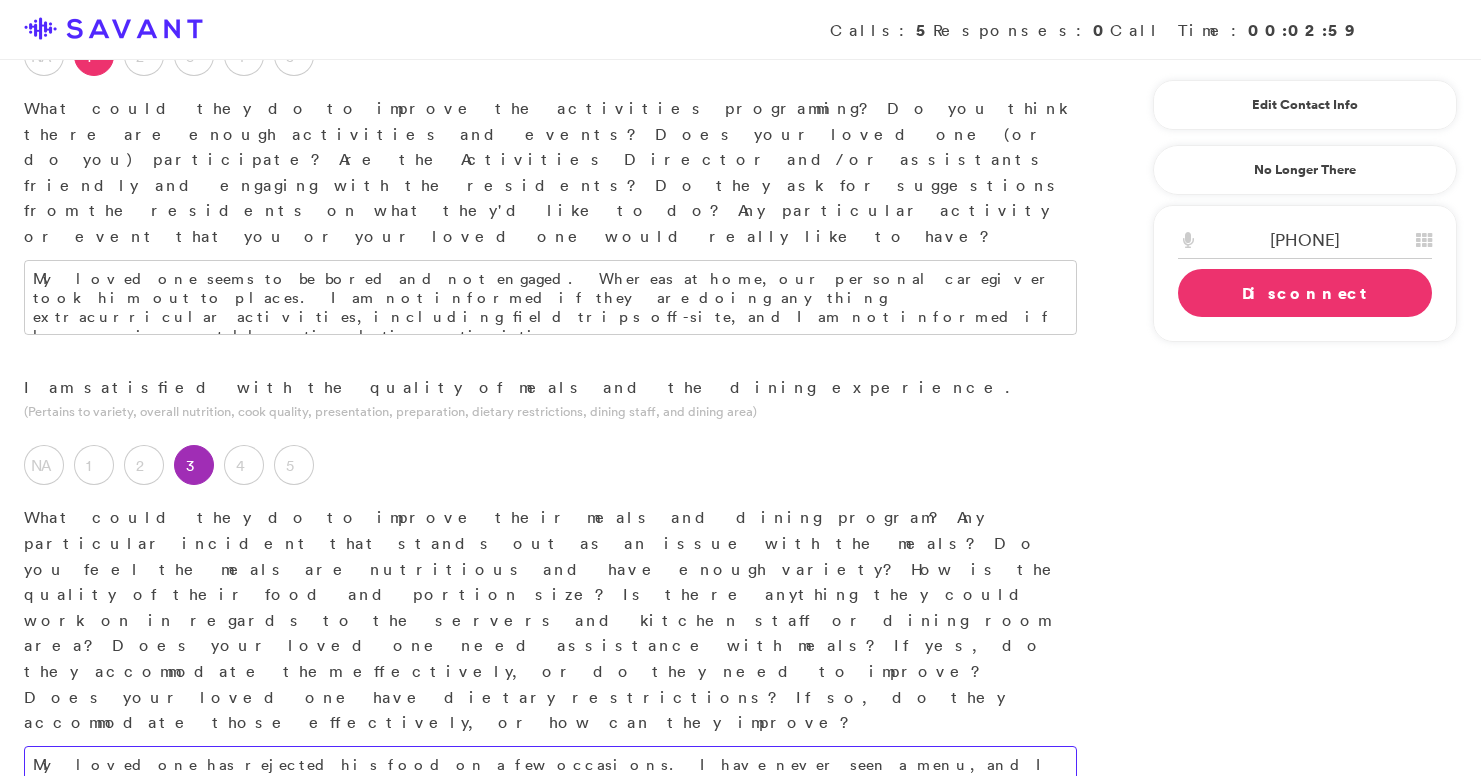type on "My loved one has rejected his food on a few occasions. I have never seen a menu, and I don't know if they are provided with options for their meals." 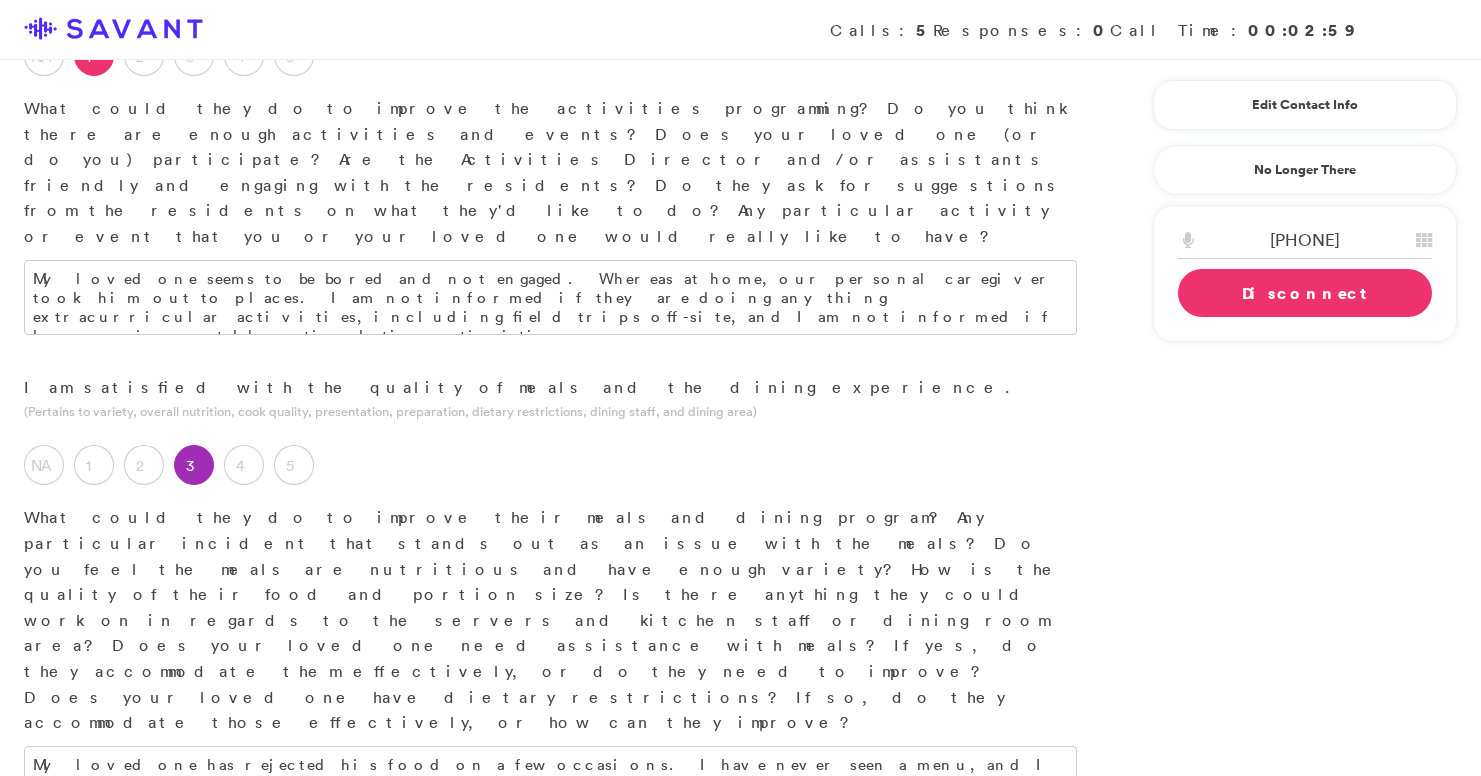 click on "3" at bounding box center (199, 941) 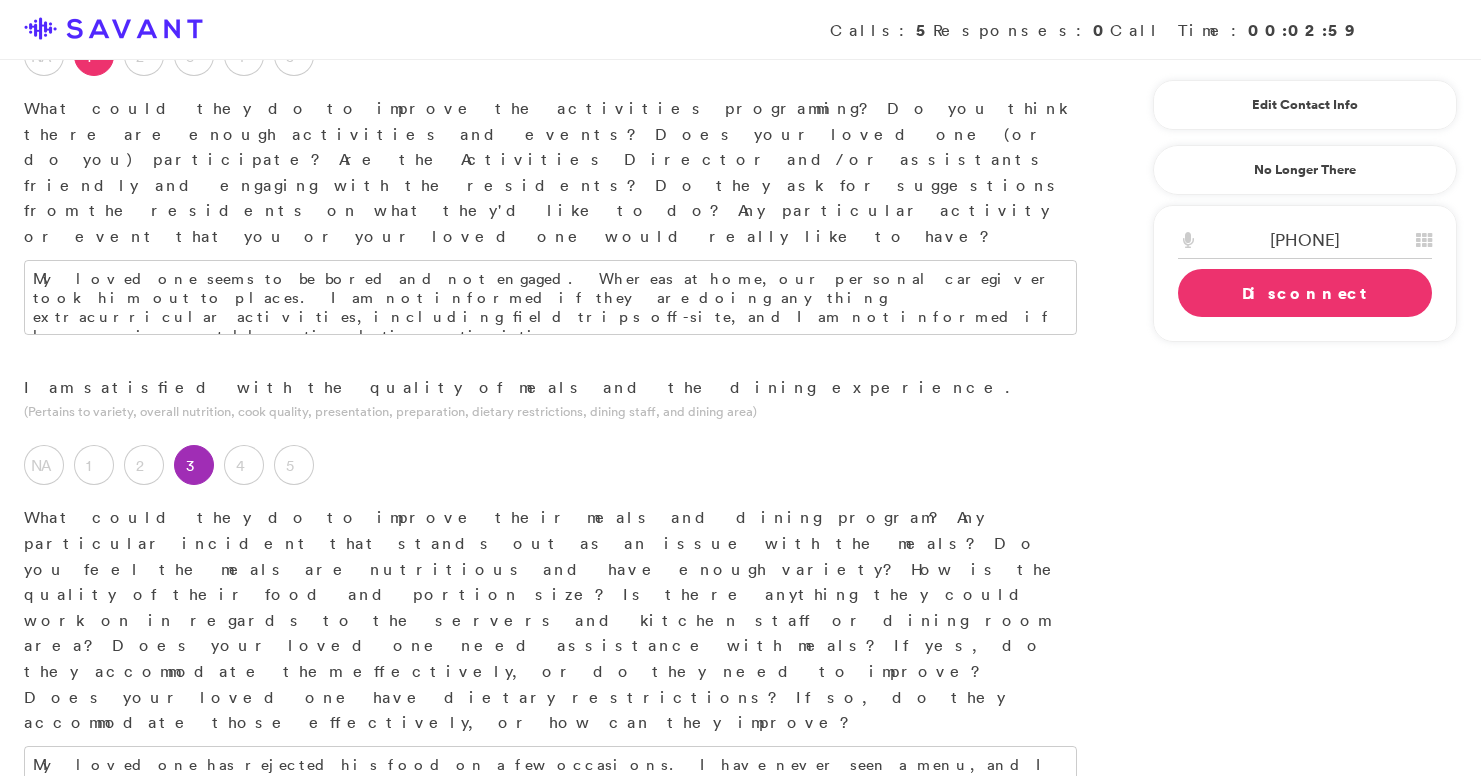 click at bounding box center [550, 1083] 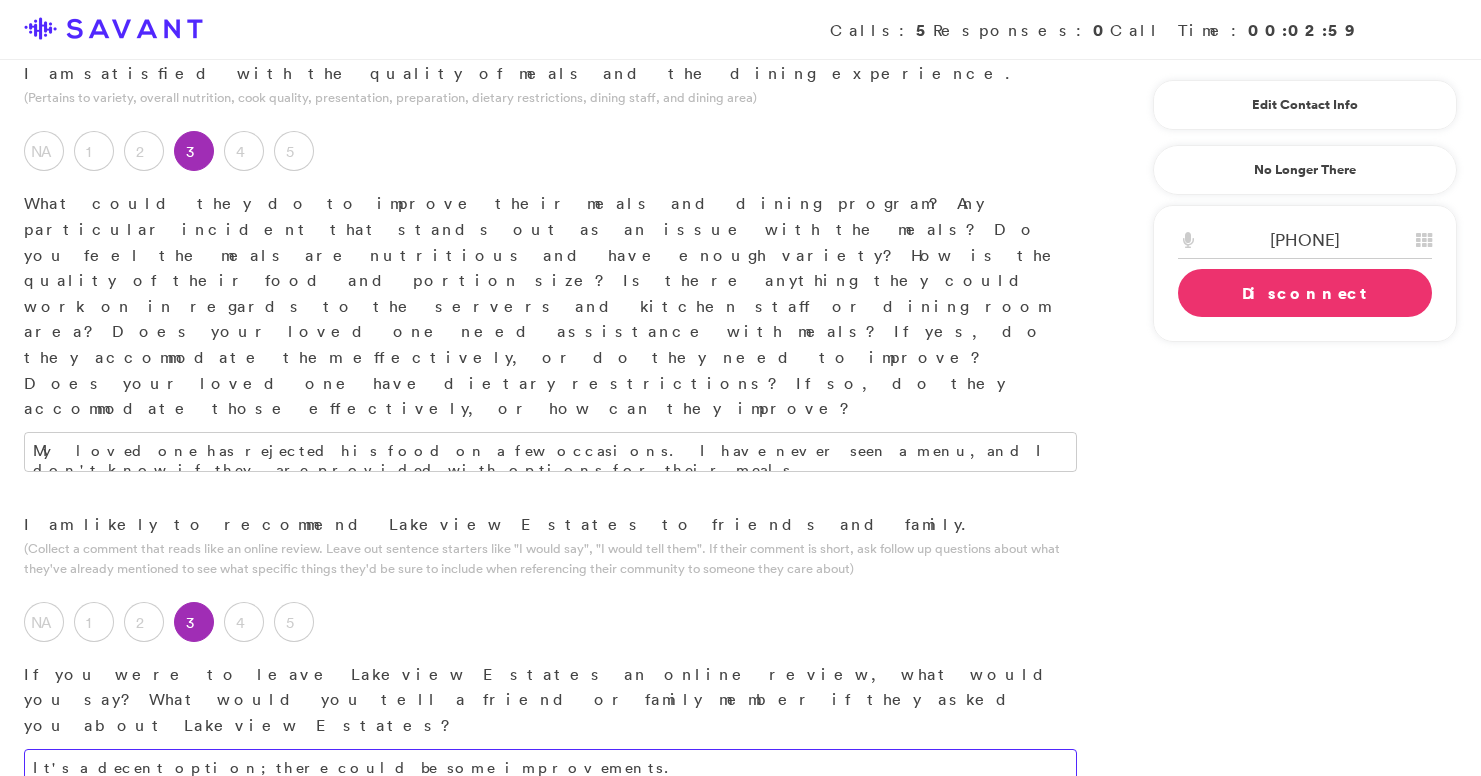 scroll, scrollTop: 2458, scrollLeft: 0, axis: vertical 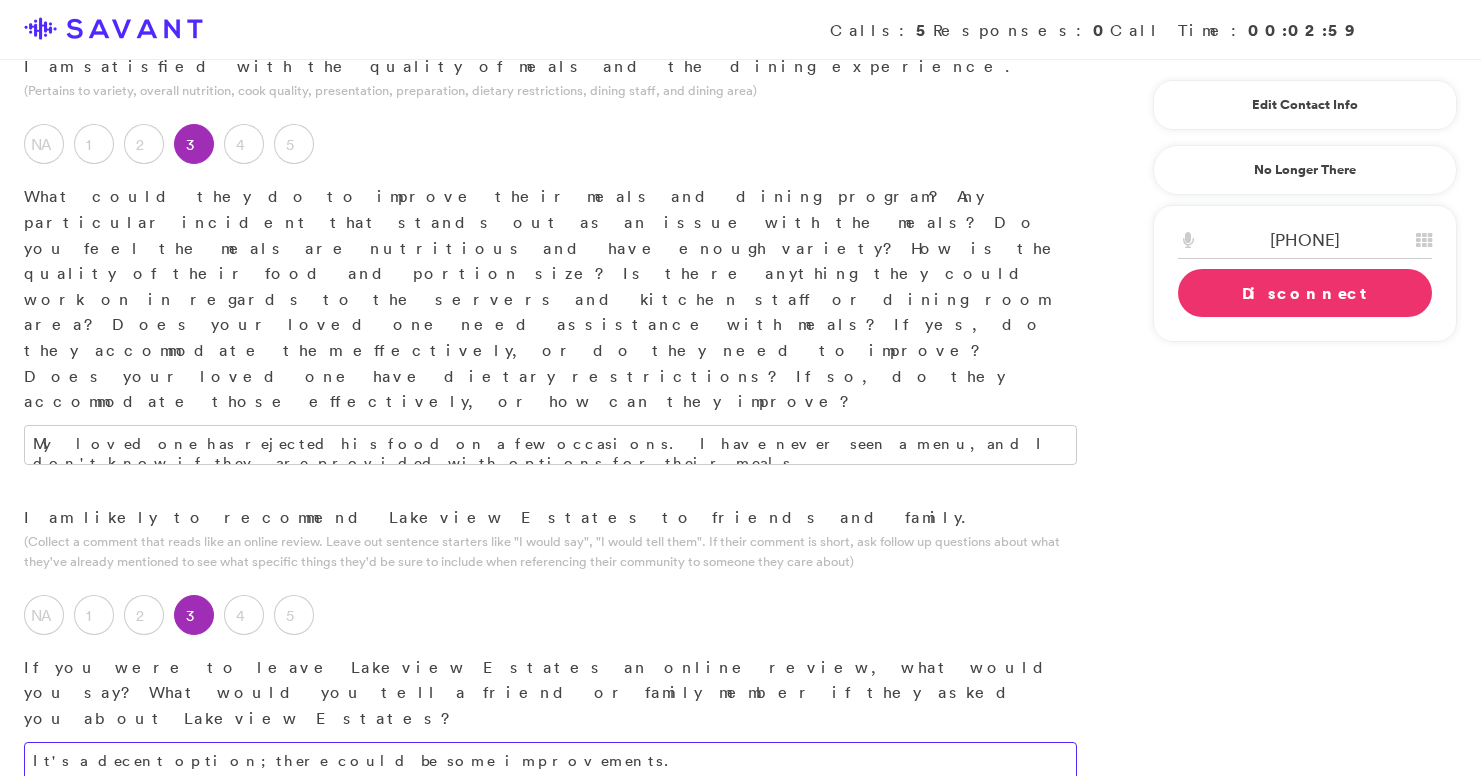 type on "It's a decent option; there could be some improvements." 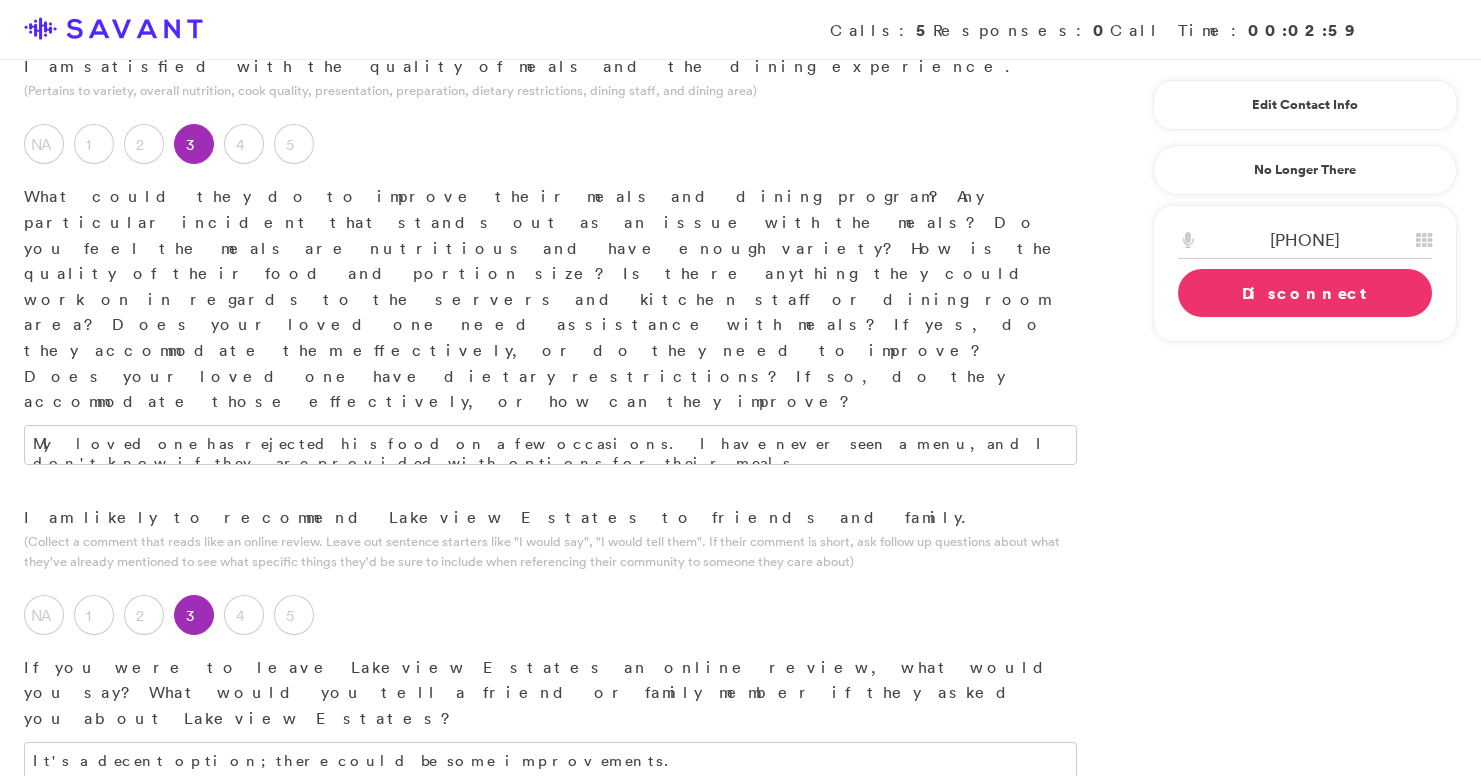 click at bounding box center [550, 895] 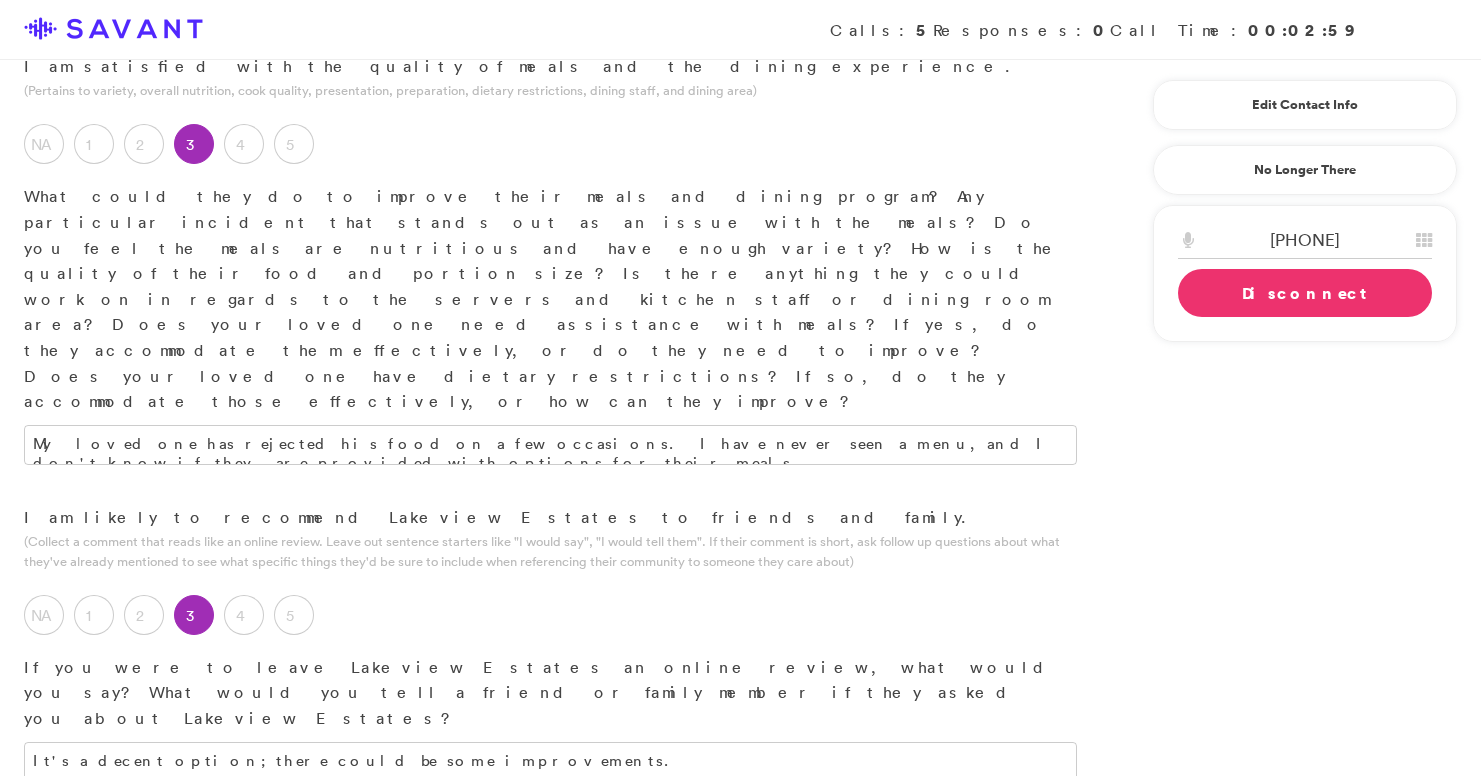 type on "Location convenience." 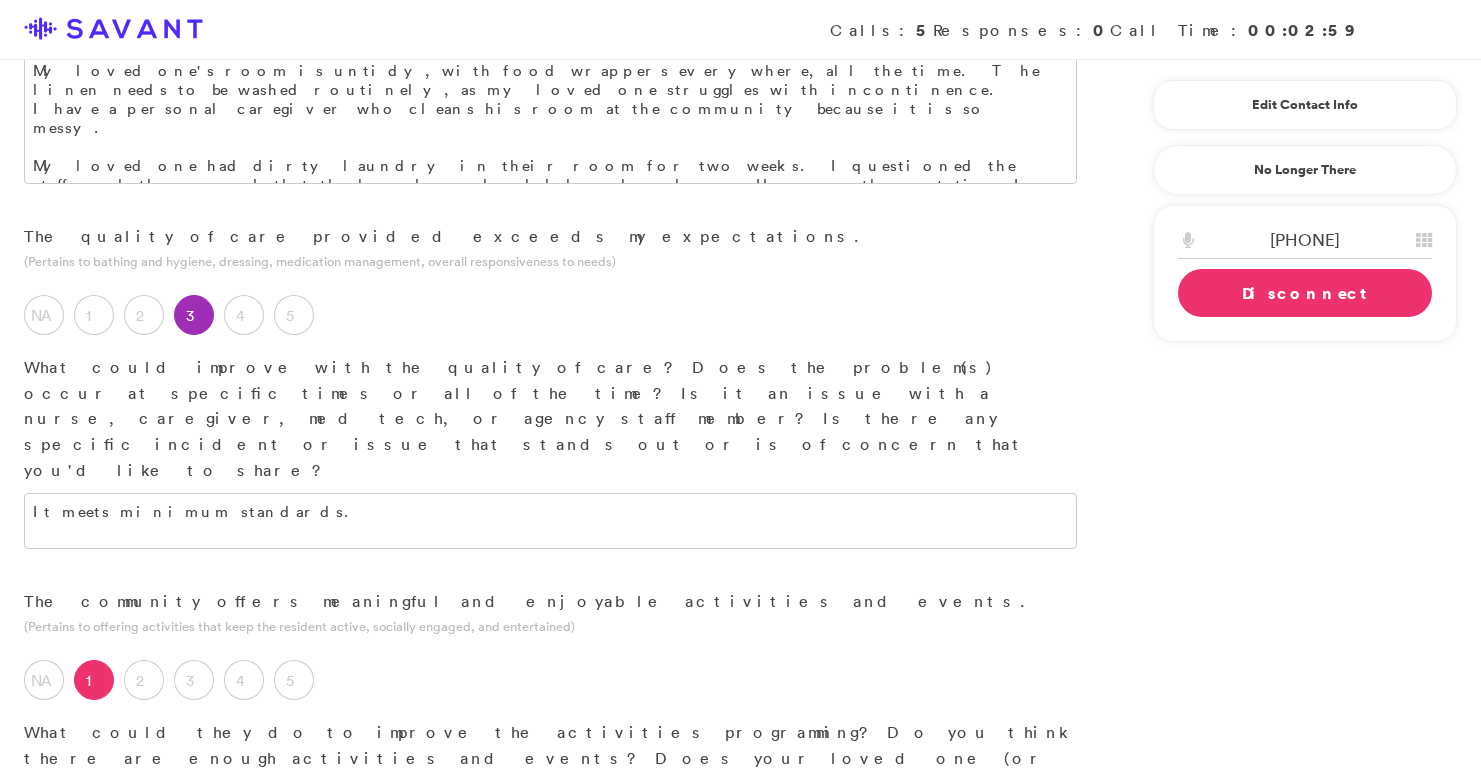 scroll, scrollTop: 1510, scrollLeft: 0, axis: vertical 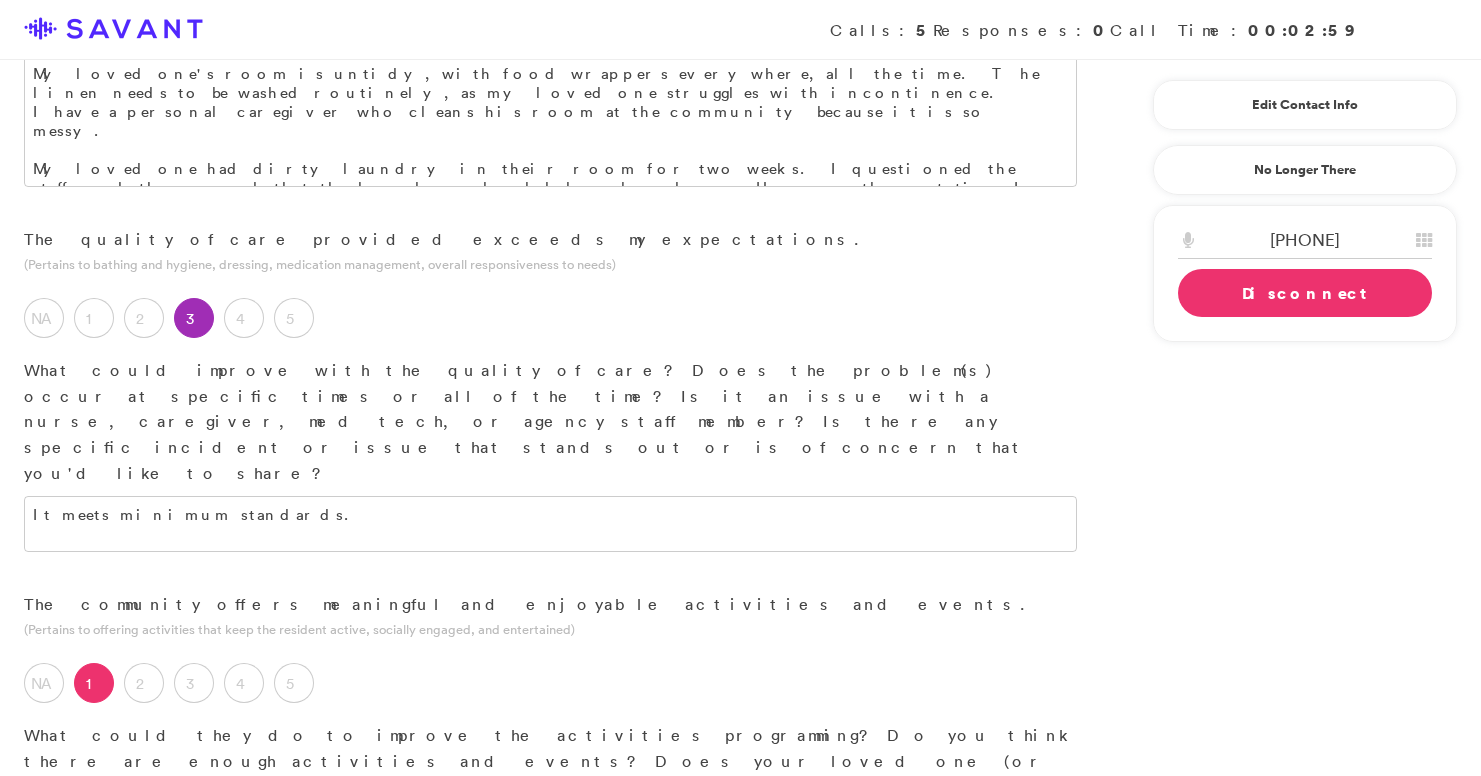 type on "Communication and a more thorough onboarding experience when a resident actually checks in.
During the check-in process, I felt like I was moving into a dorm where nobody spoke to me for a month.
Perhaps more focus on a system for onboarding new residents, to ensure a better quality experience." 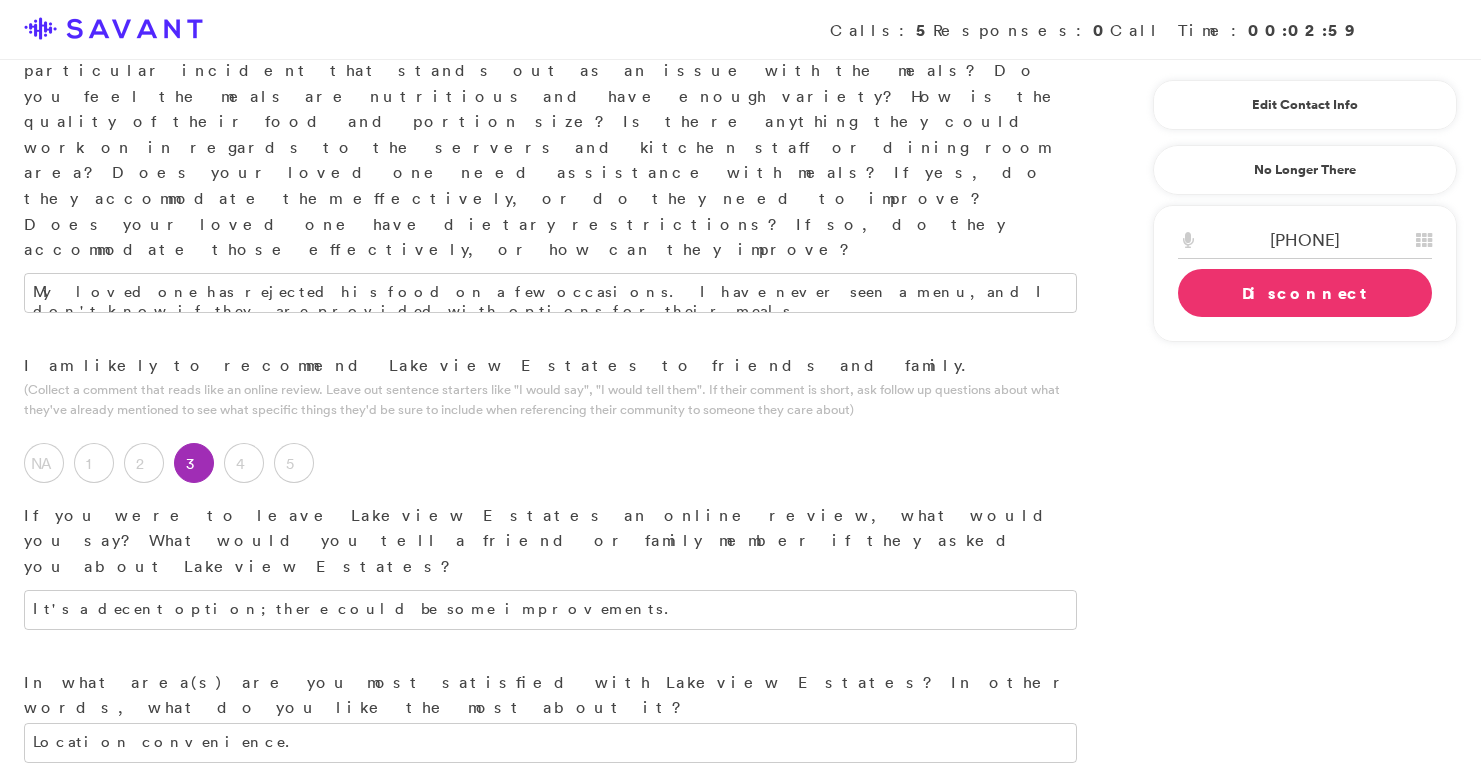 scroll, scrollTop: 2775, scrollLeft: 0, axis: vertical 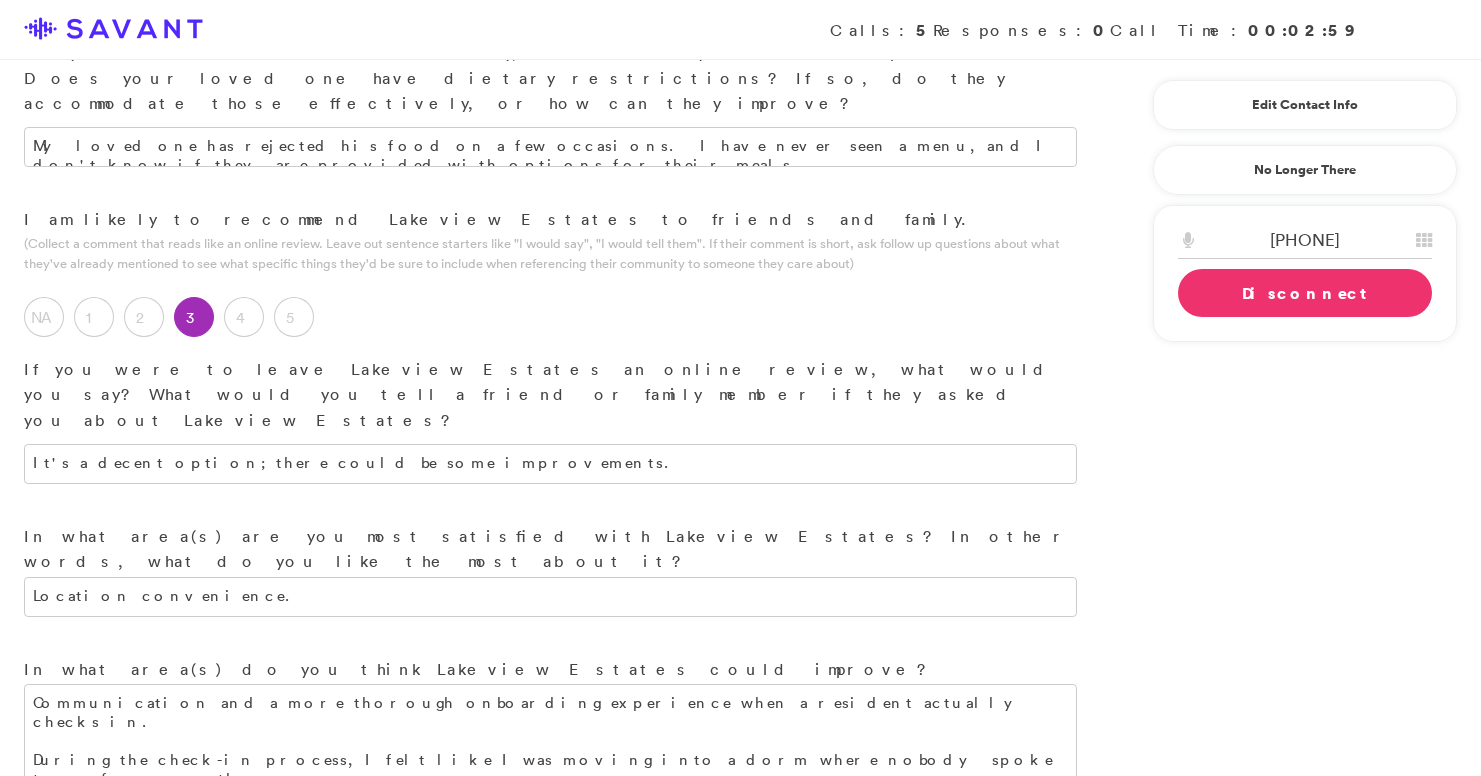 type on "My loved one seems to be bored and not engaged. Whereas at home, our personal caregiver took him out to places. I am not informed if they are doing anything extracurricular activities, including field trips off-site, and I am not informed if he engages in mentally stimulating activities.
The facility should offer more mentally engaging activities." 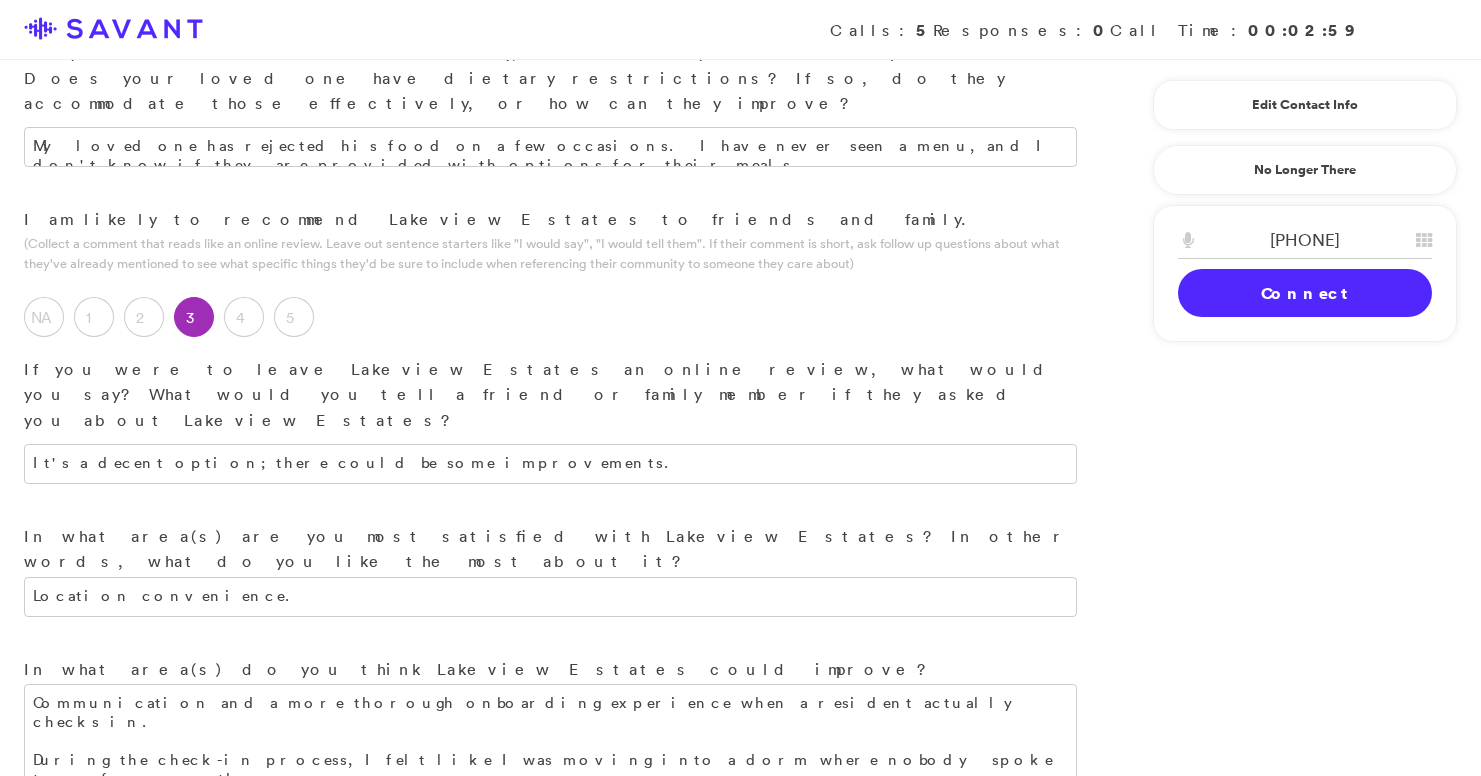 click on "Submit & Next" at bounding box center (150, 1244) 